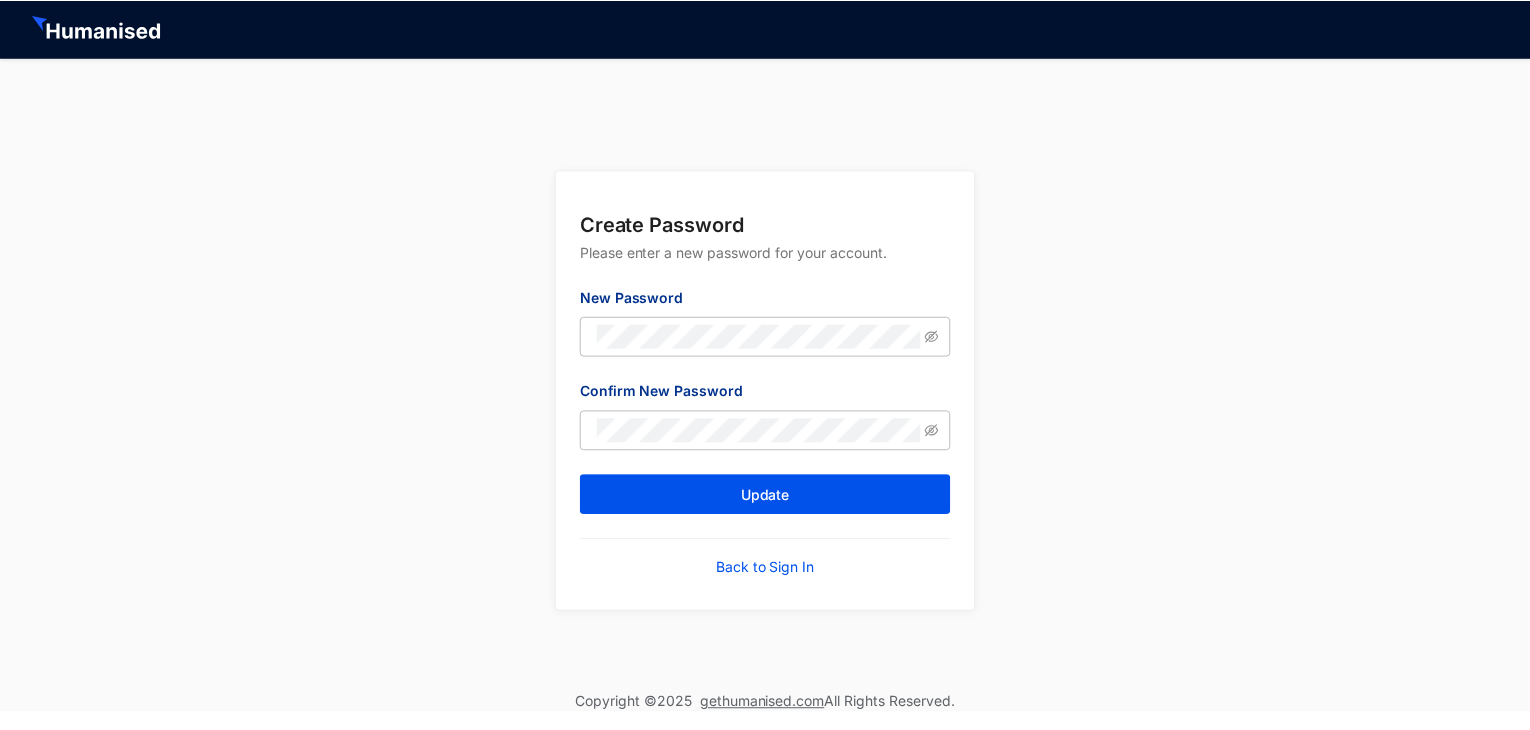 scroll, scrollTop: 0, scrollLeft: 0, axis: both 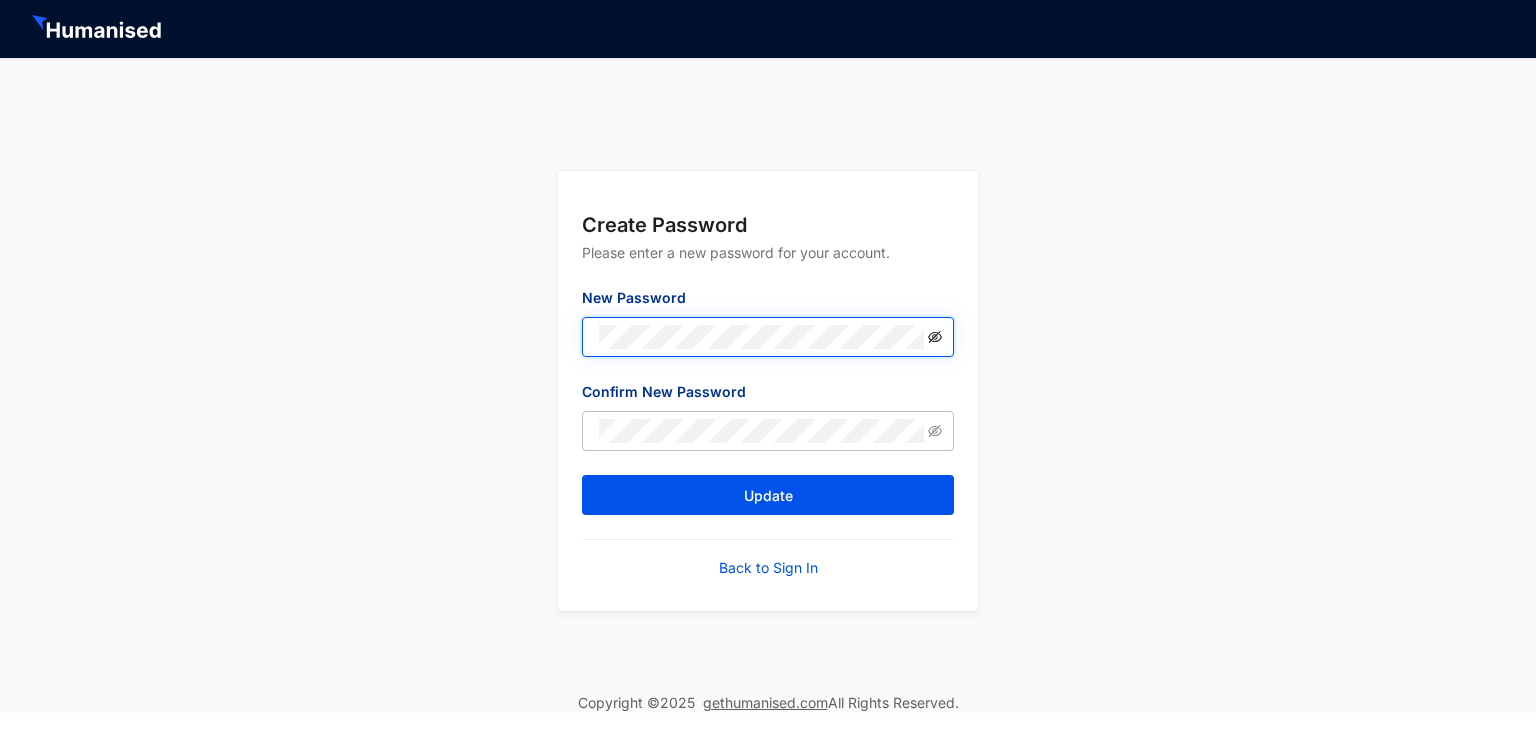 click 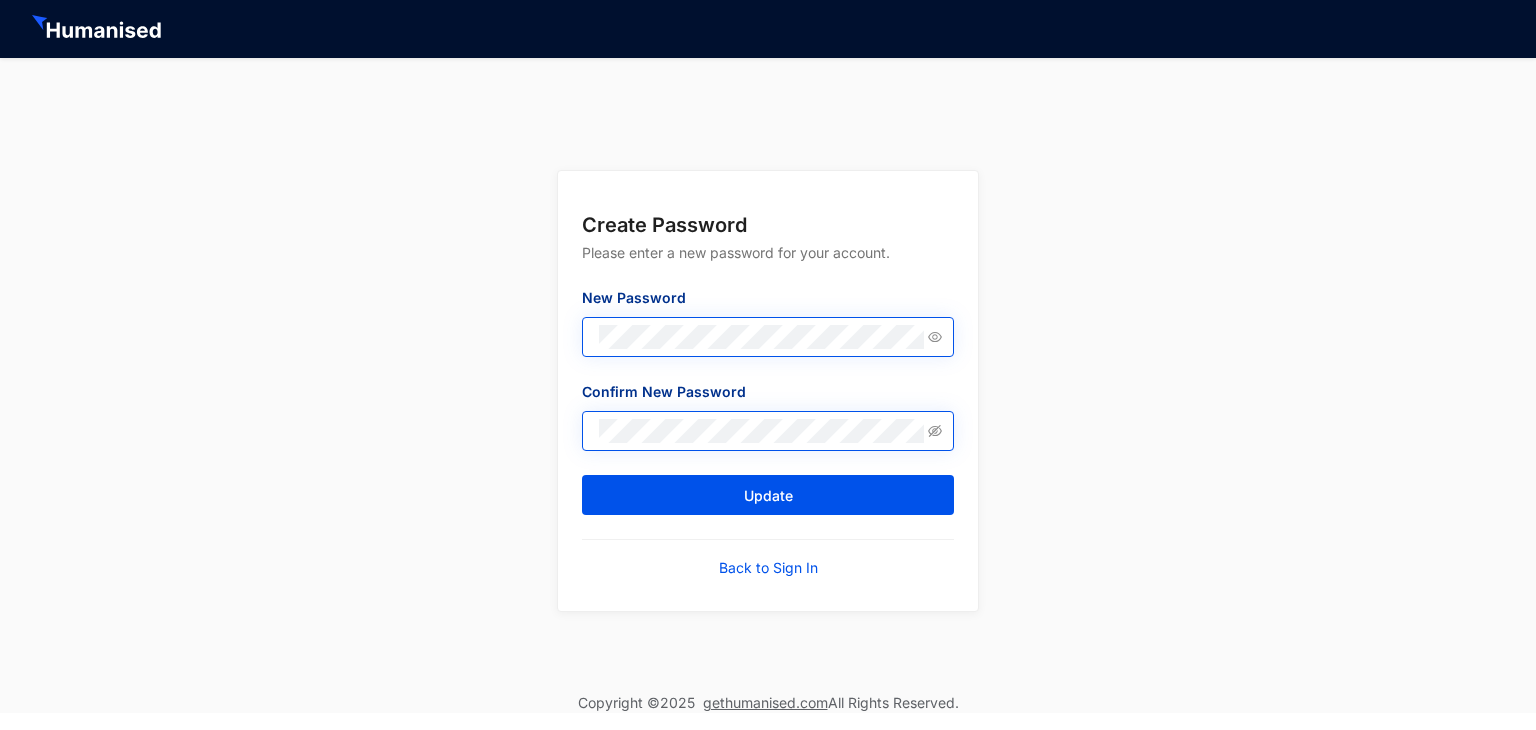 click at bounding box center [768, 431] 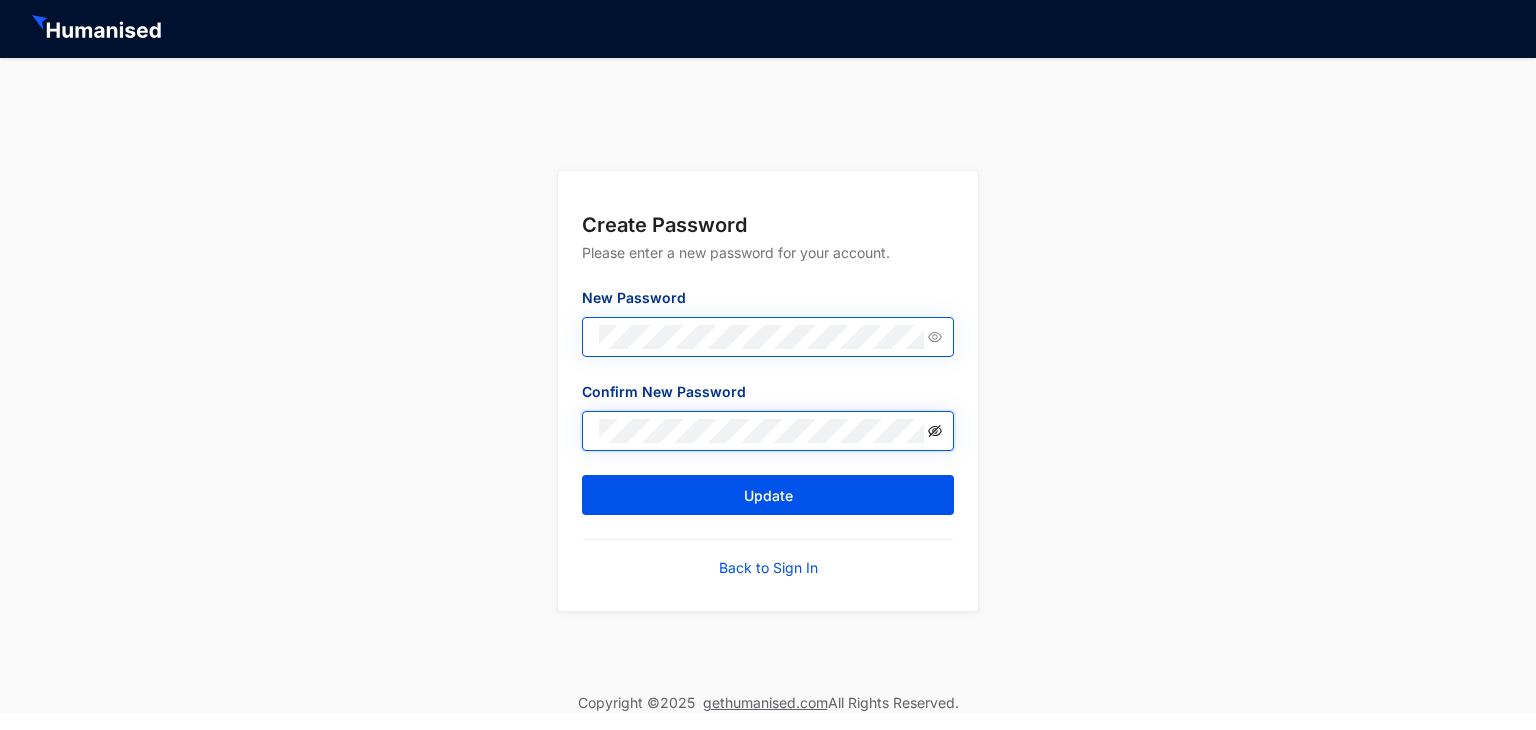 click 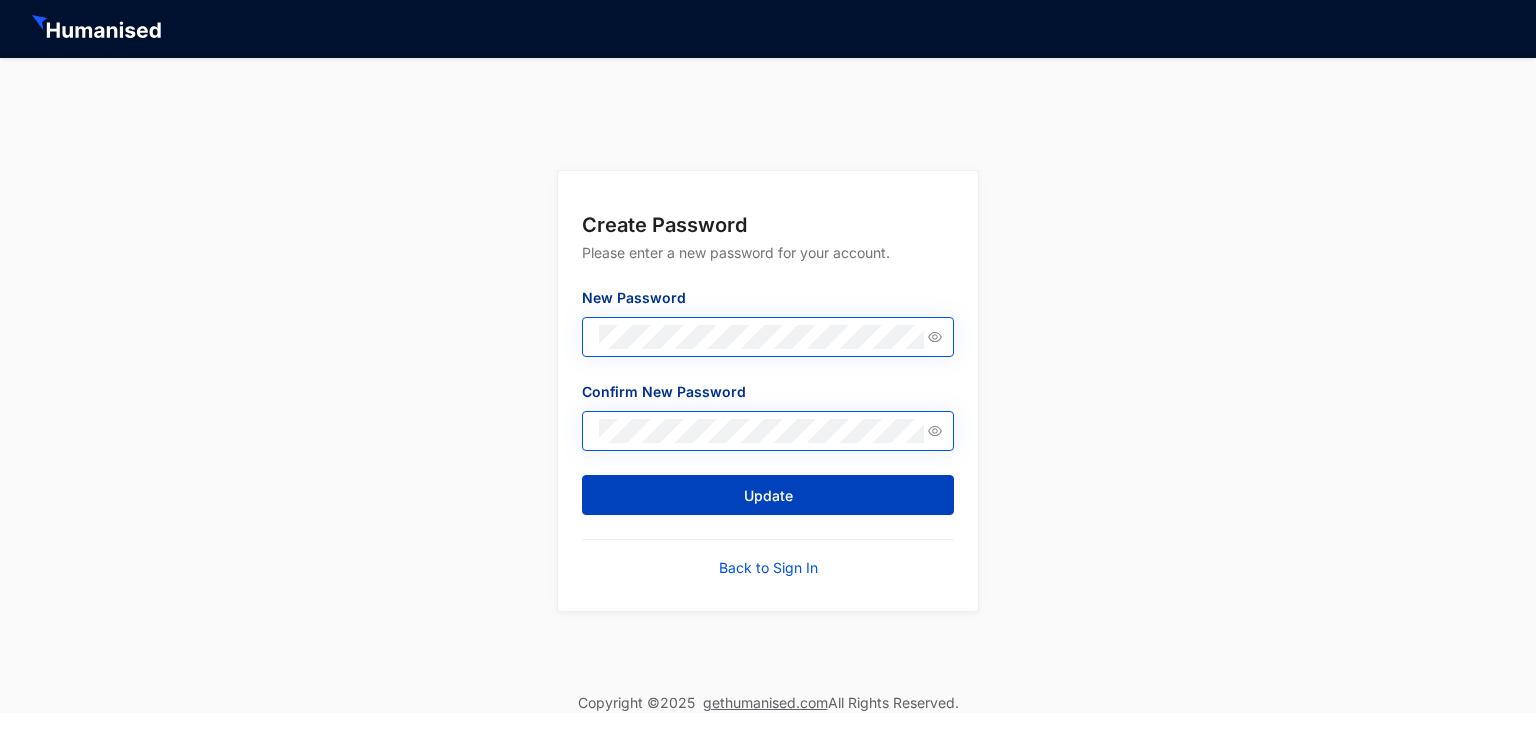 click on "Update" at bounding box center (768, 495) 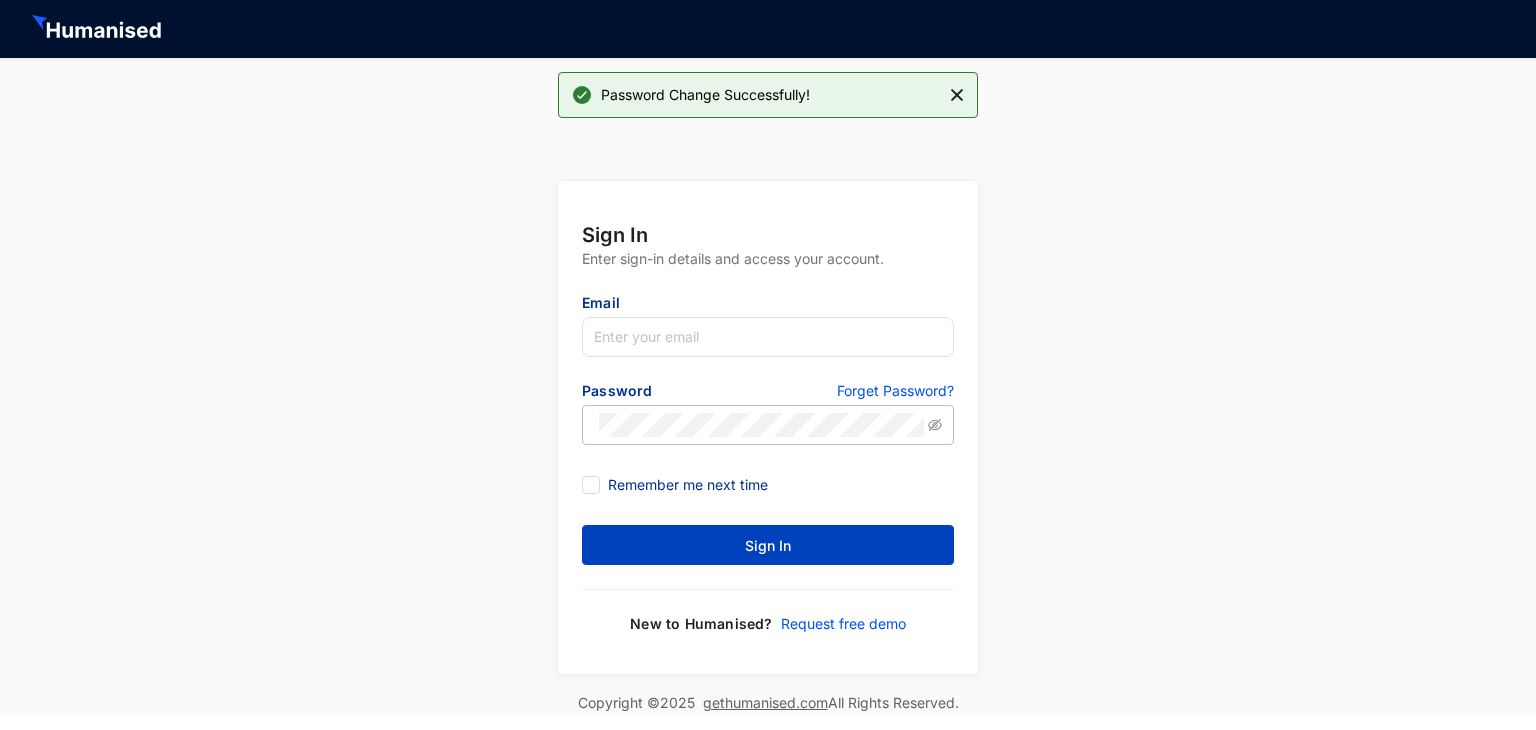 click on "Sign In" at bounding box center [768, 545] 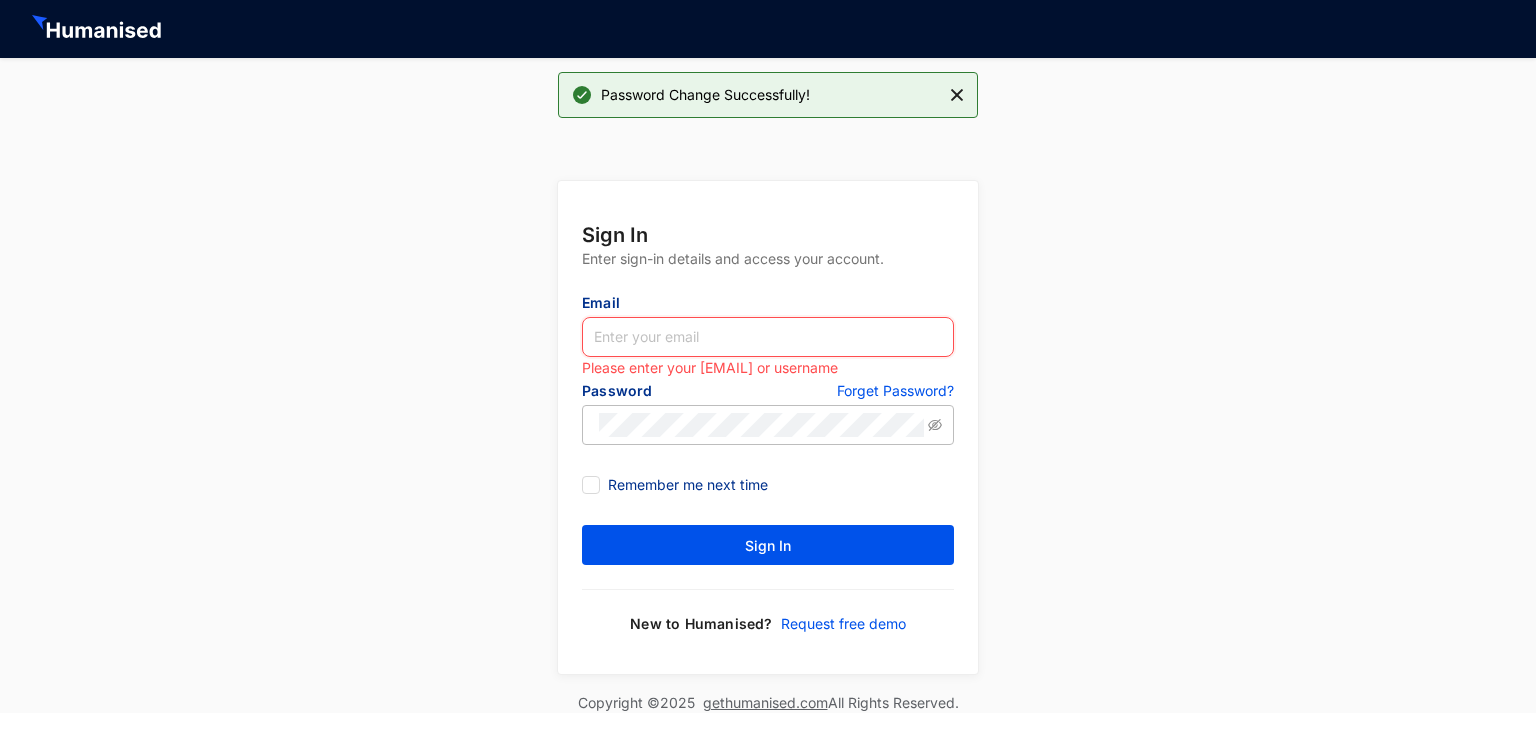 click at bounding box center (768, 337) 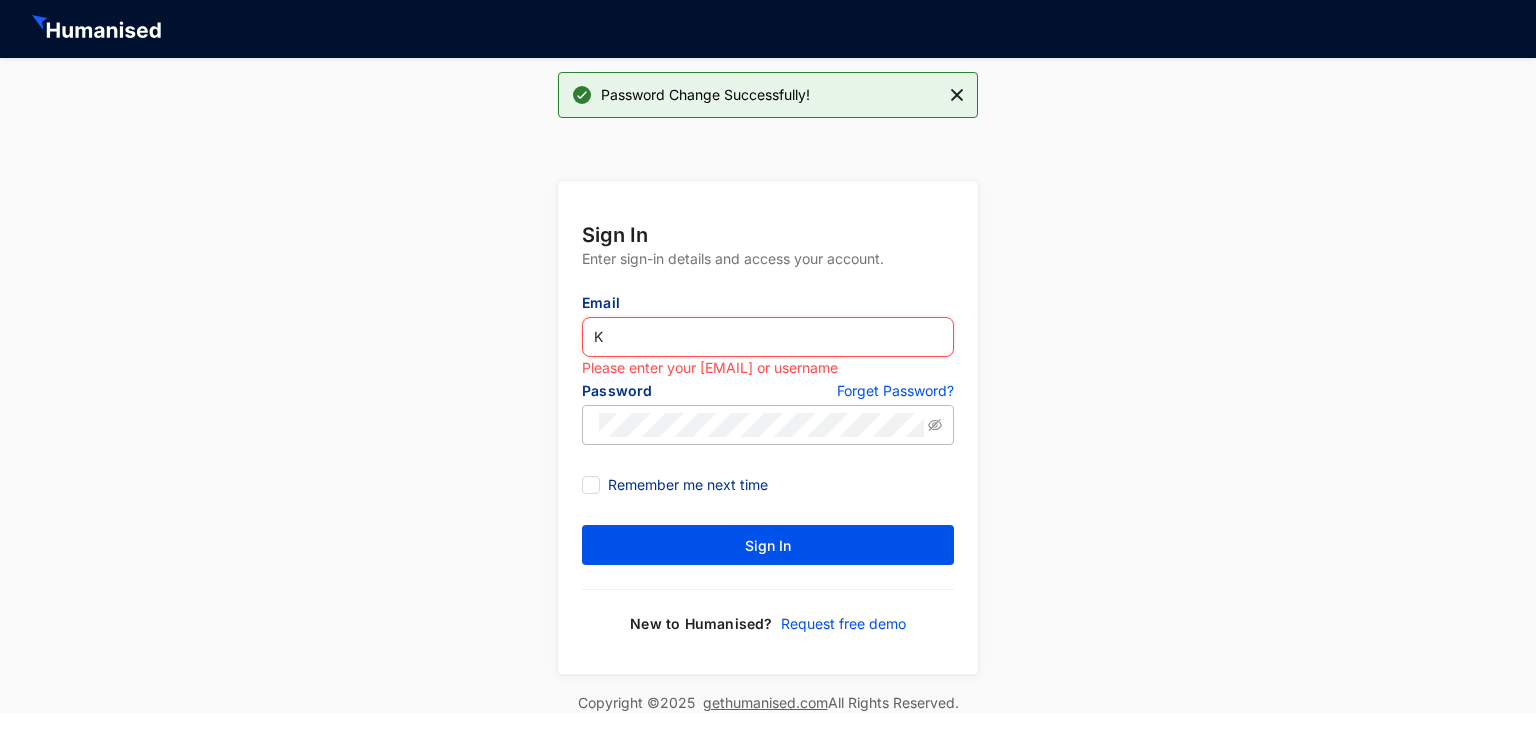 type on "[EMAIL]" 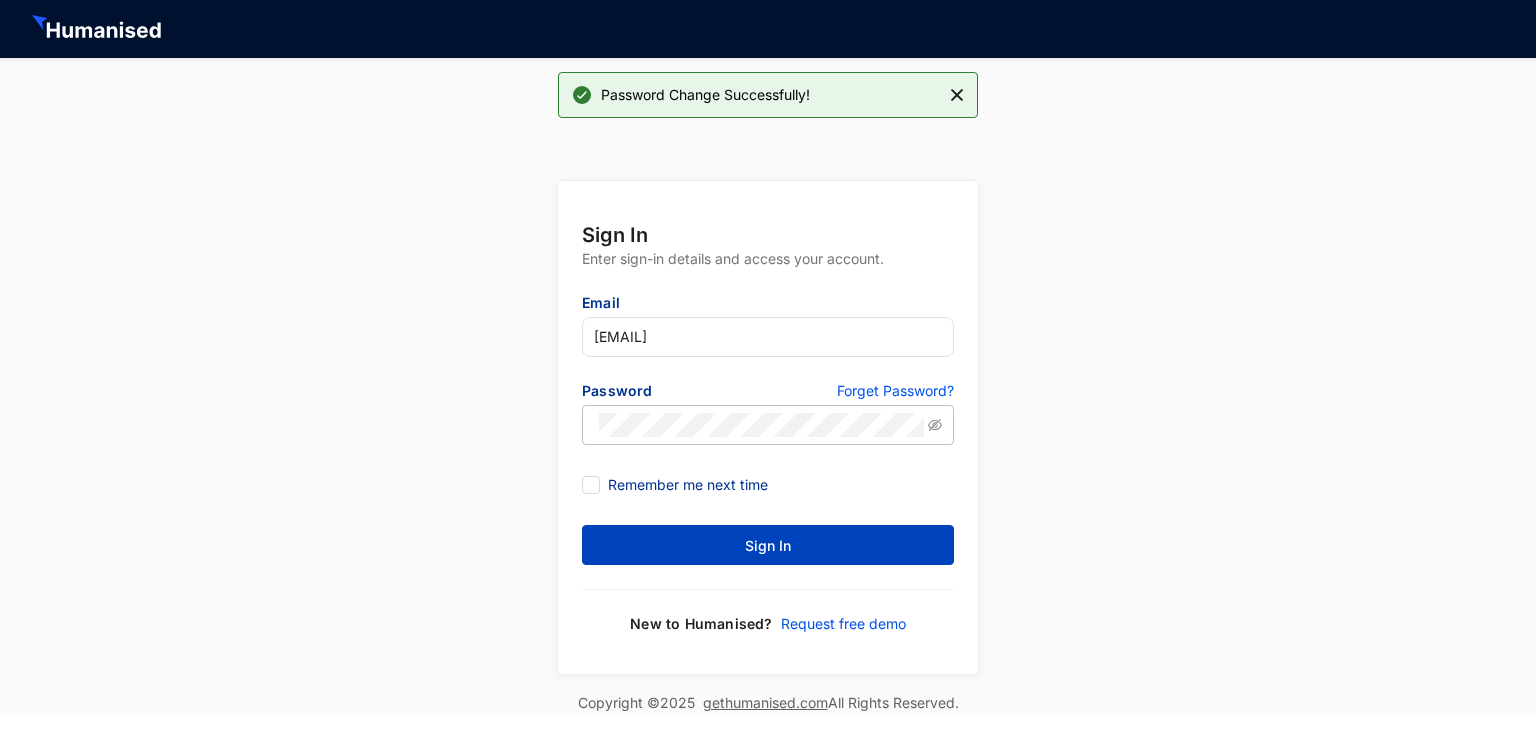 click on "Sign In" at bounding box center [768, 545] 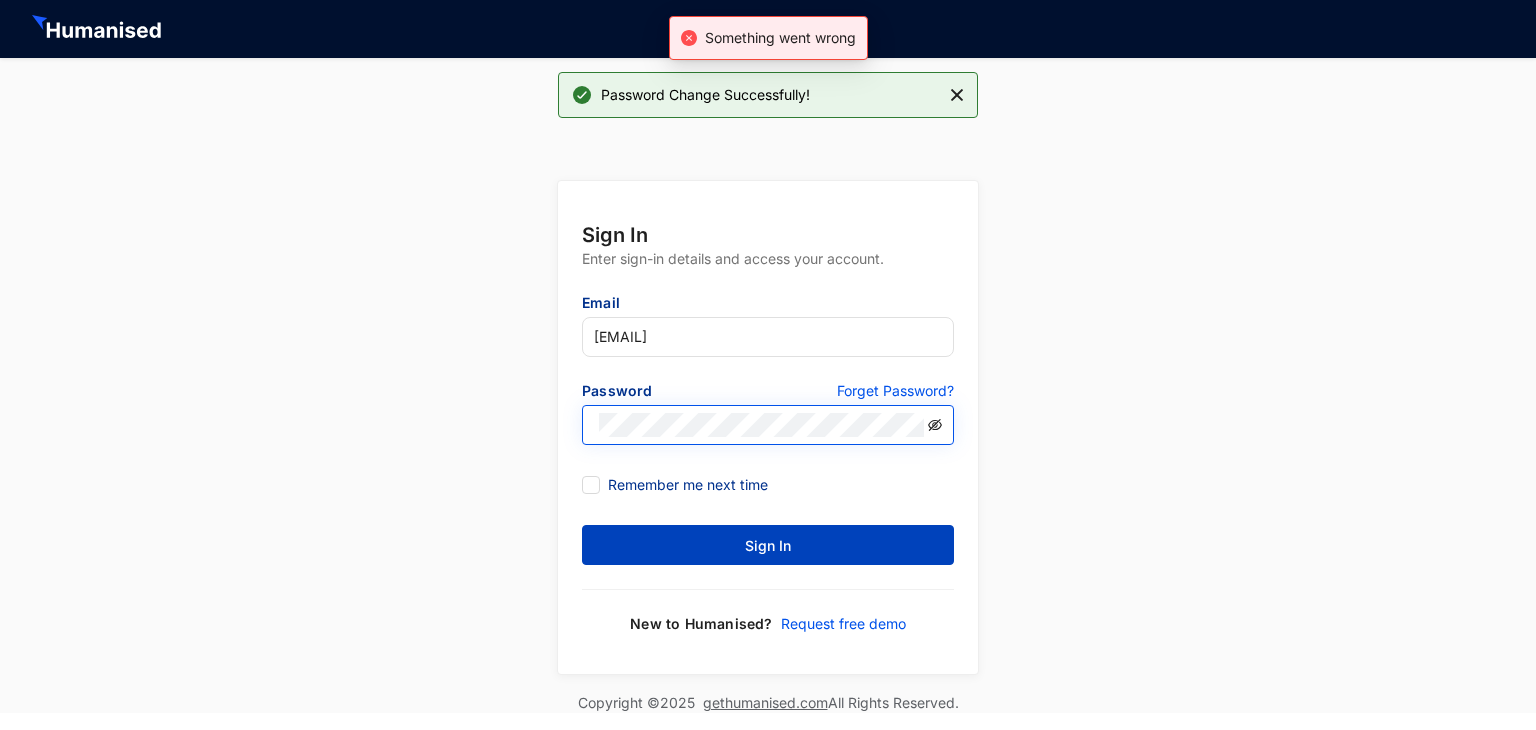 click 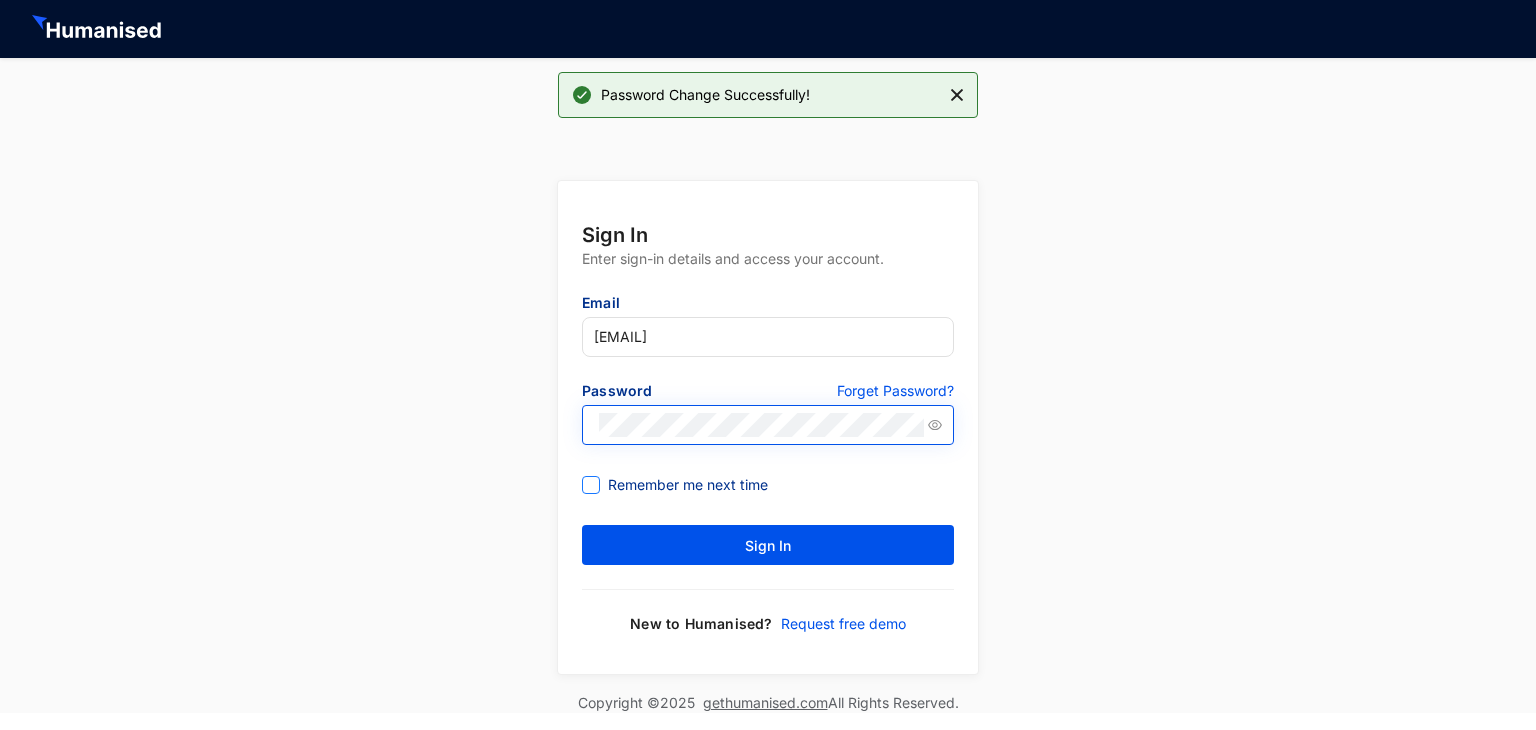 click on "Remember me next time" at bounding box center (679, 485) 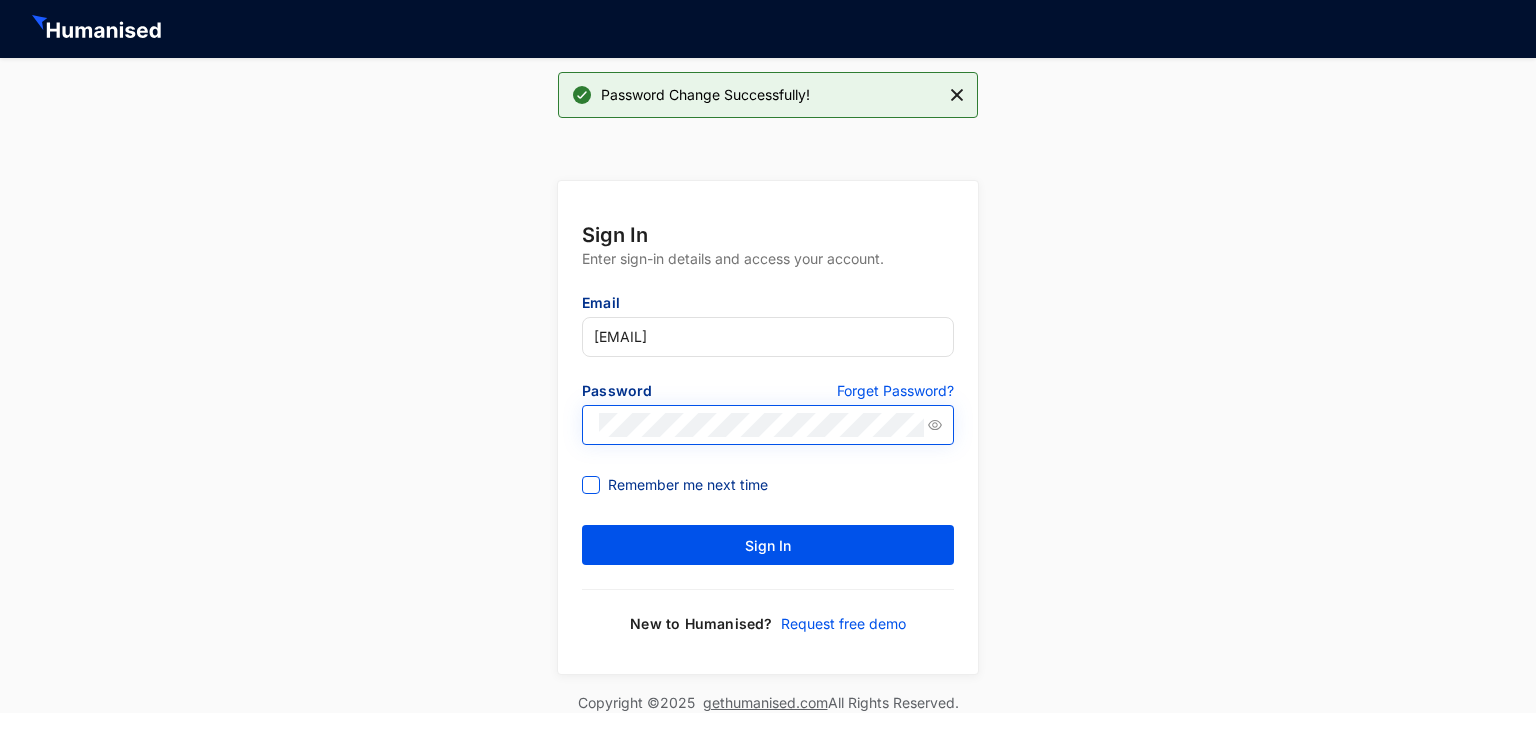 click on "Remember me next time" at bounding box center [589, 483] 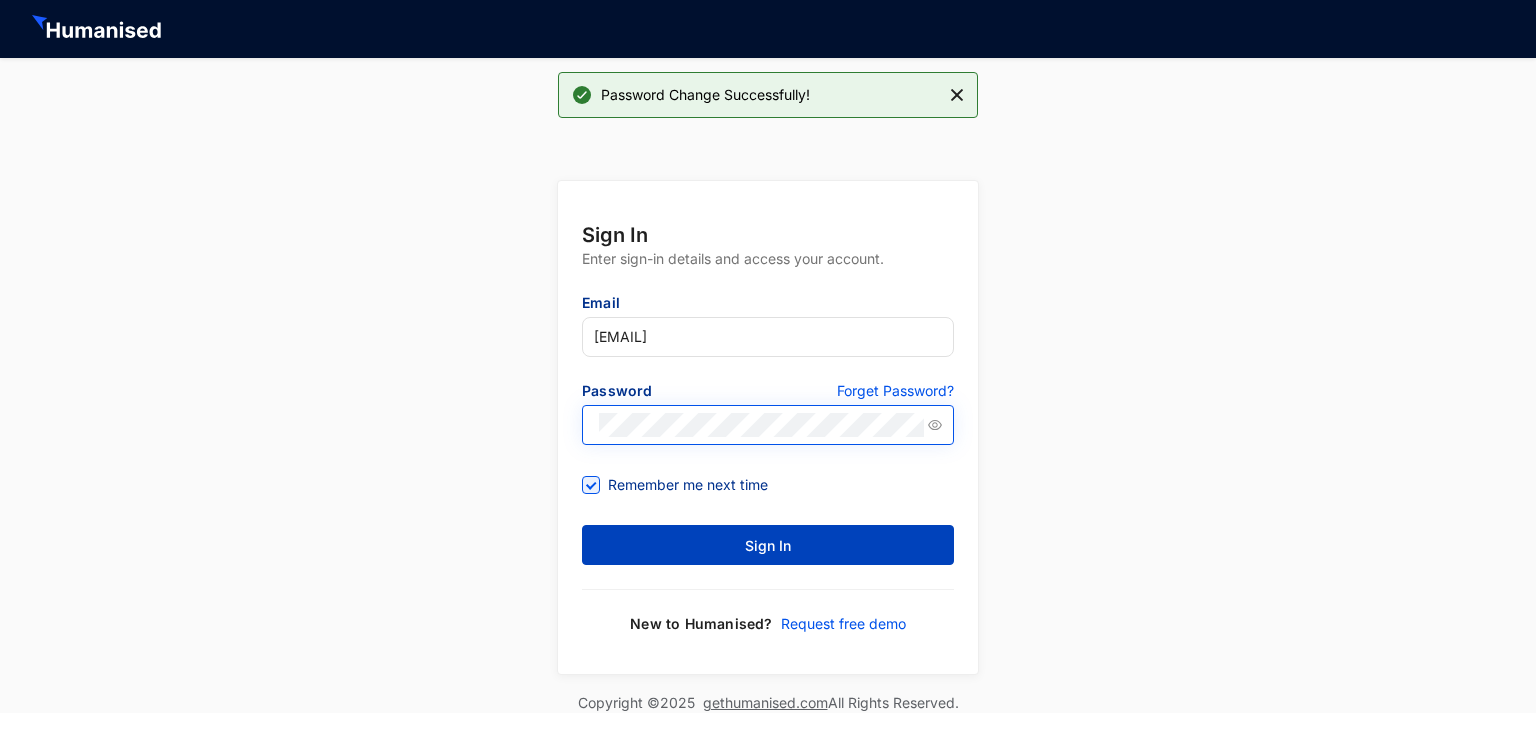 click on "Sign In" at bounding box center (768, 545) 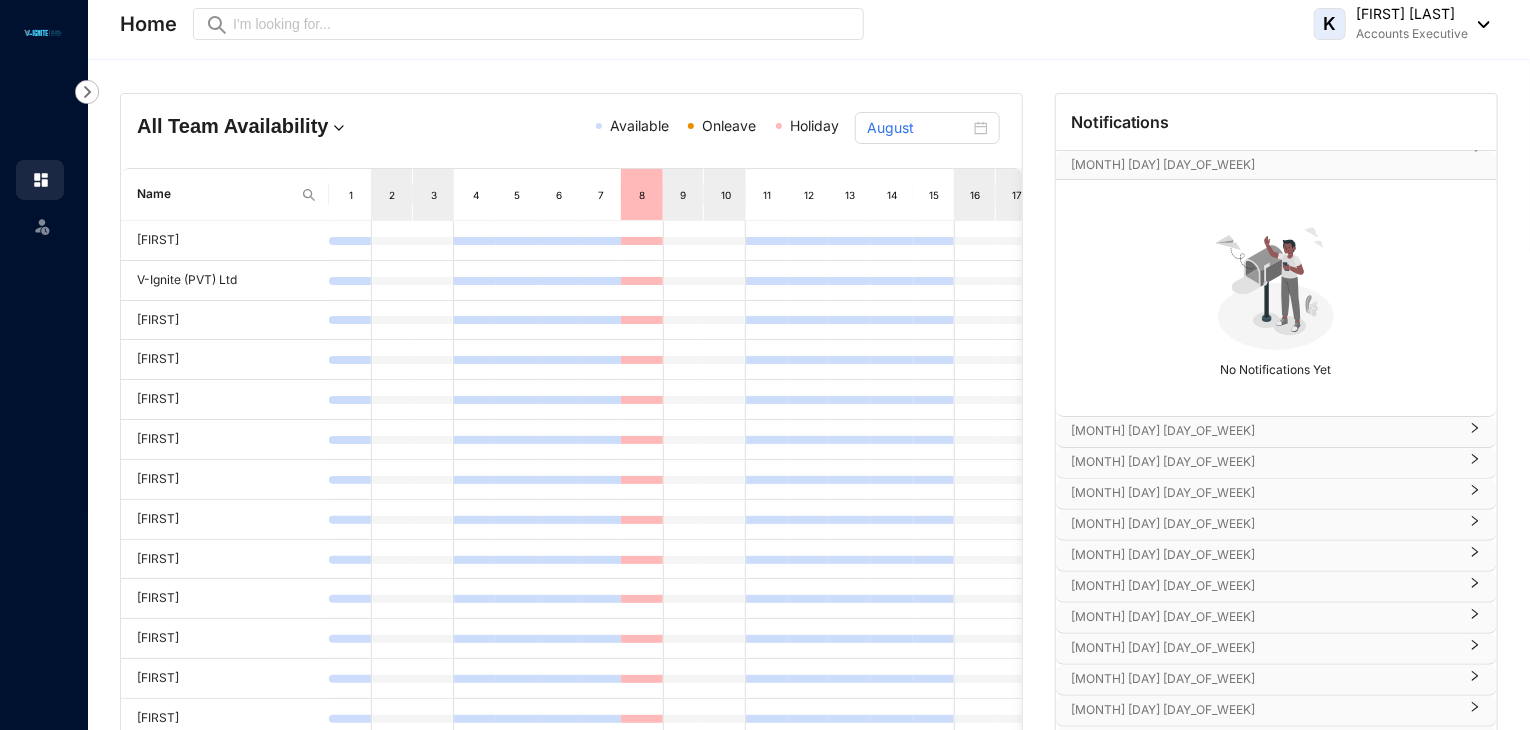 click at bounding box center (87, 92) 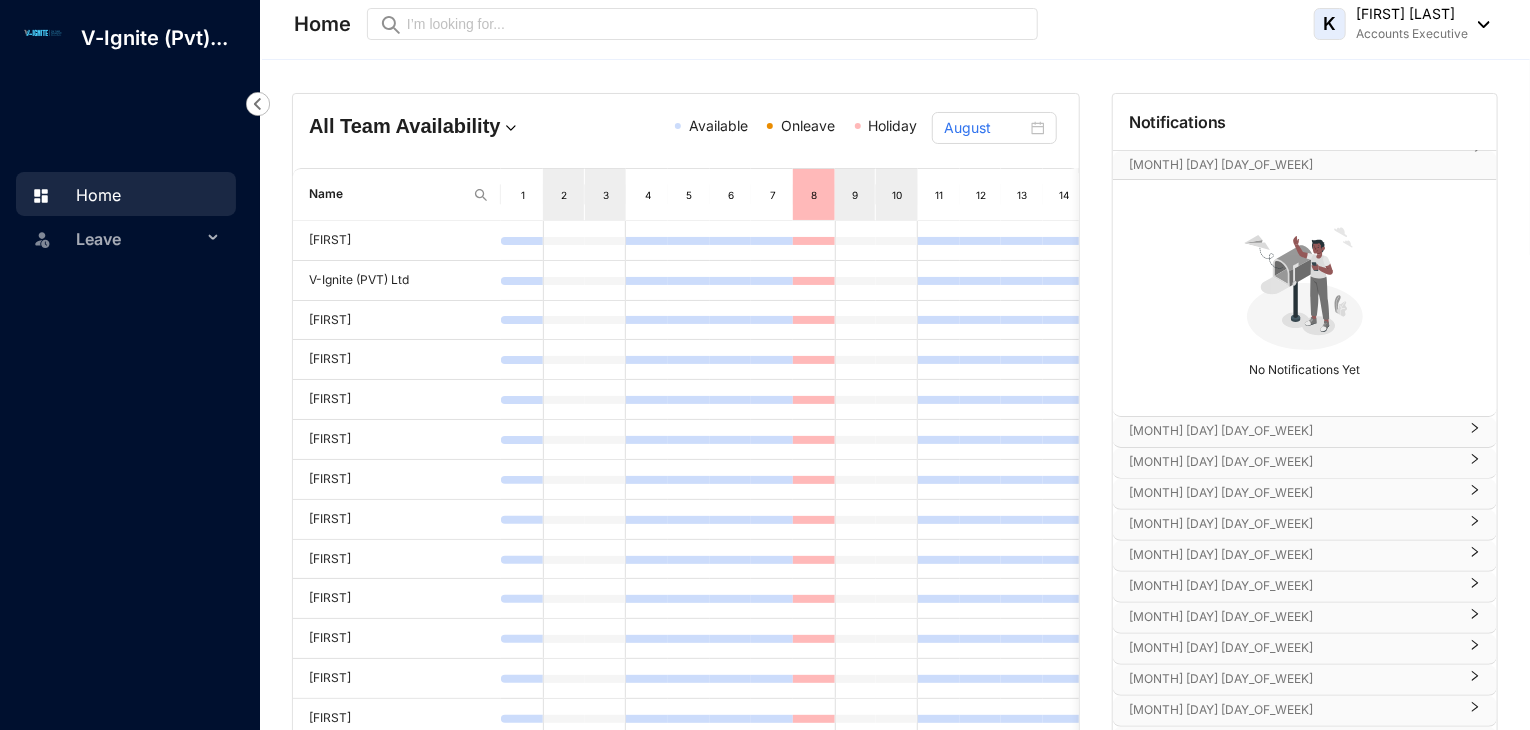 click on "Leave" at bounding box center [139, 239] 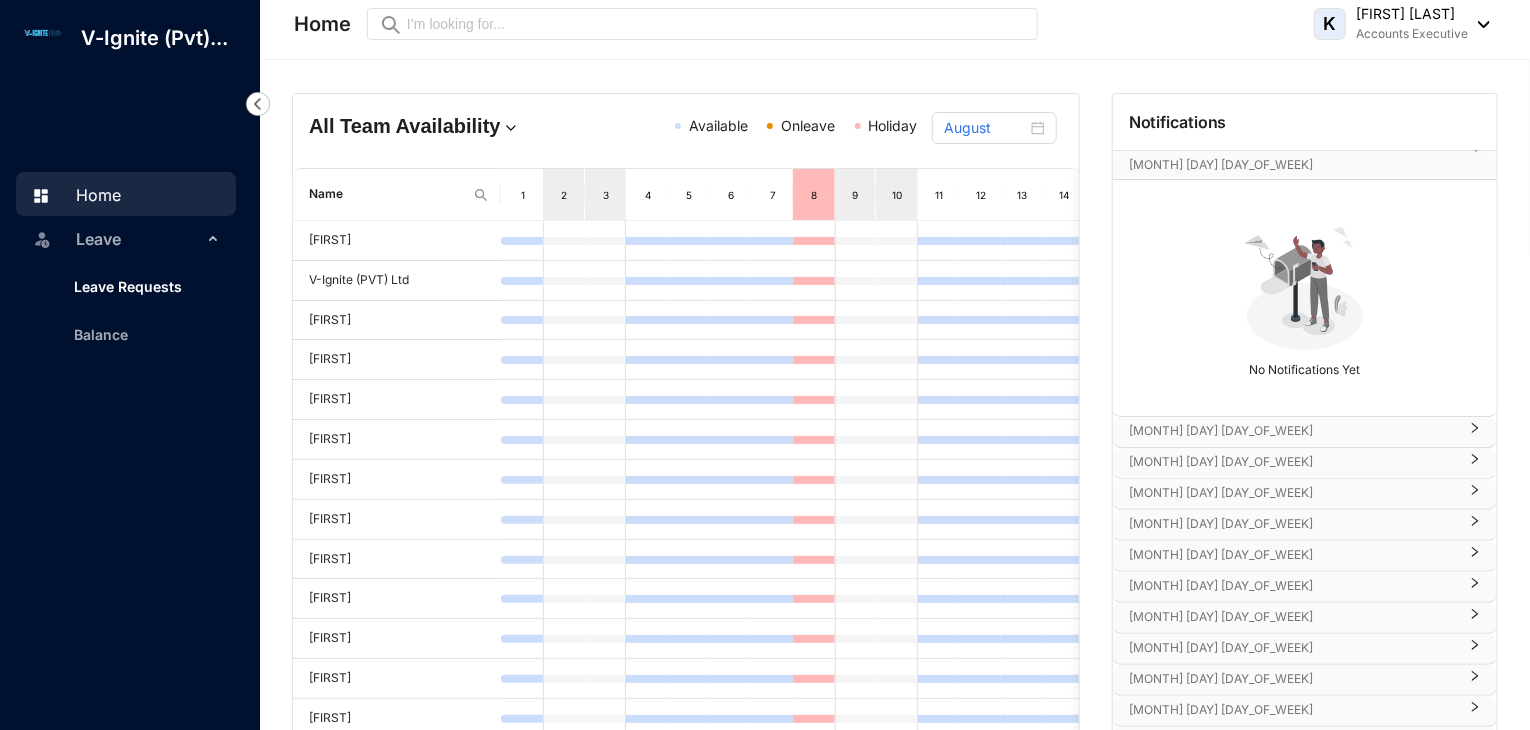 click on "Leave Requests" at bounding box center [120, 286] 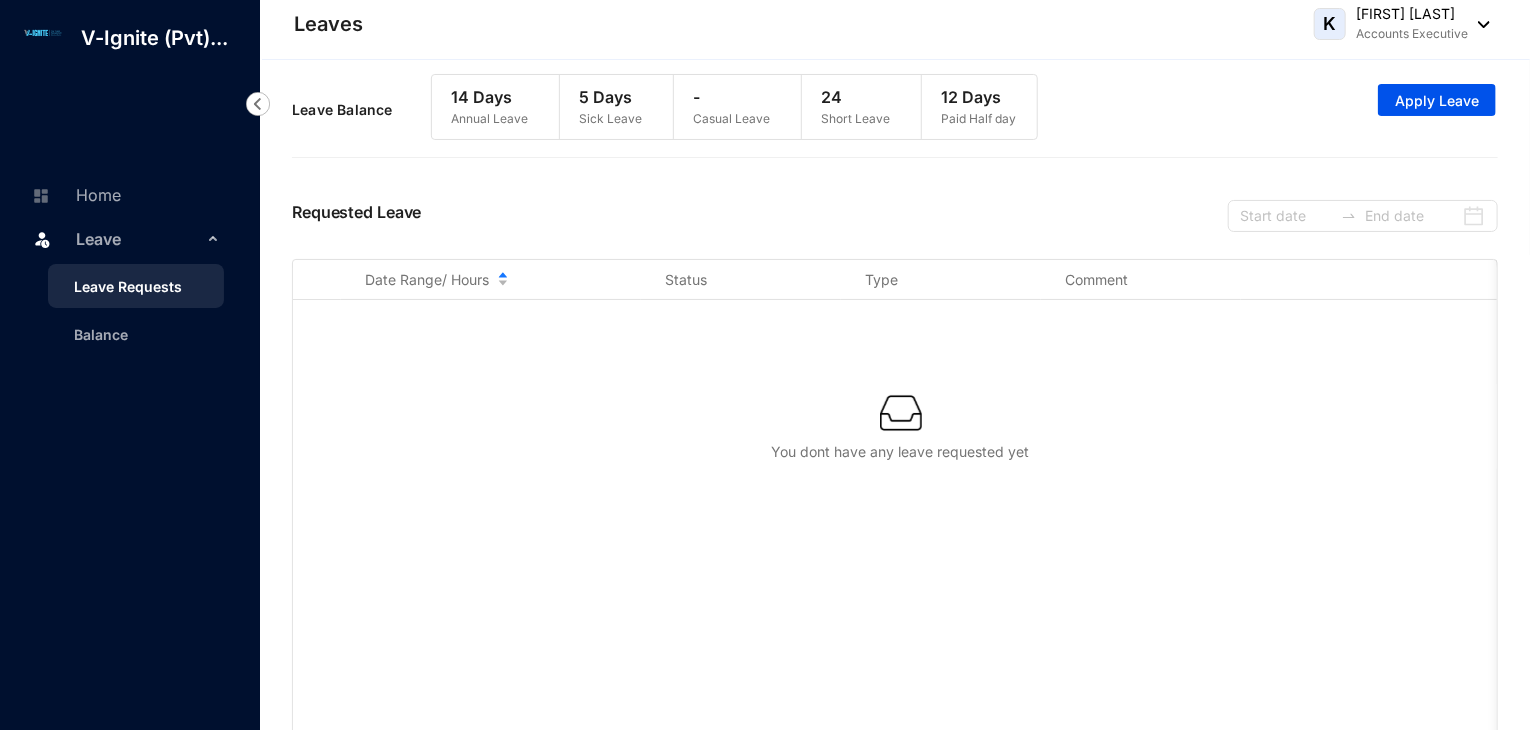 click on "Leave" at bounding box center [139, 239] 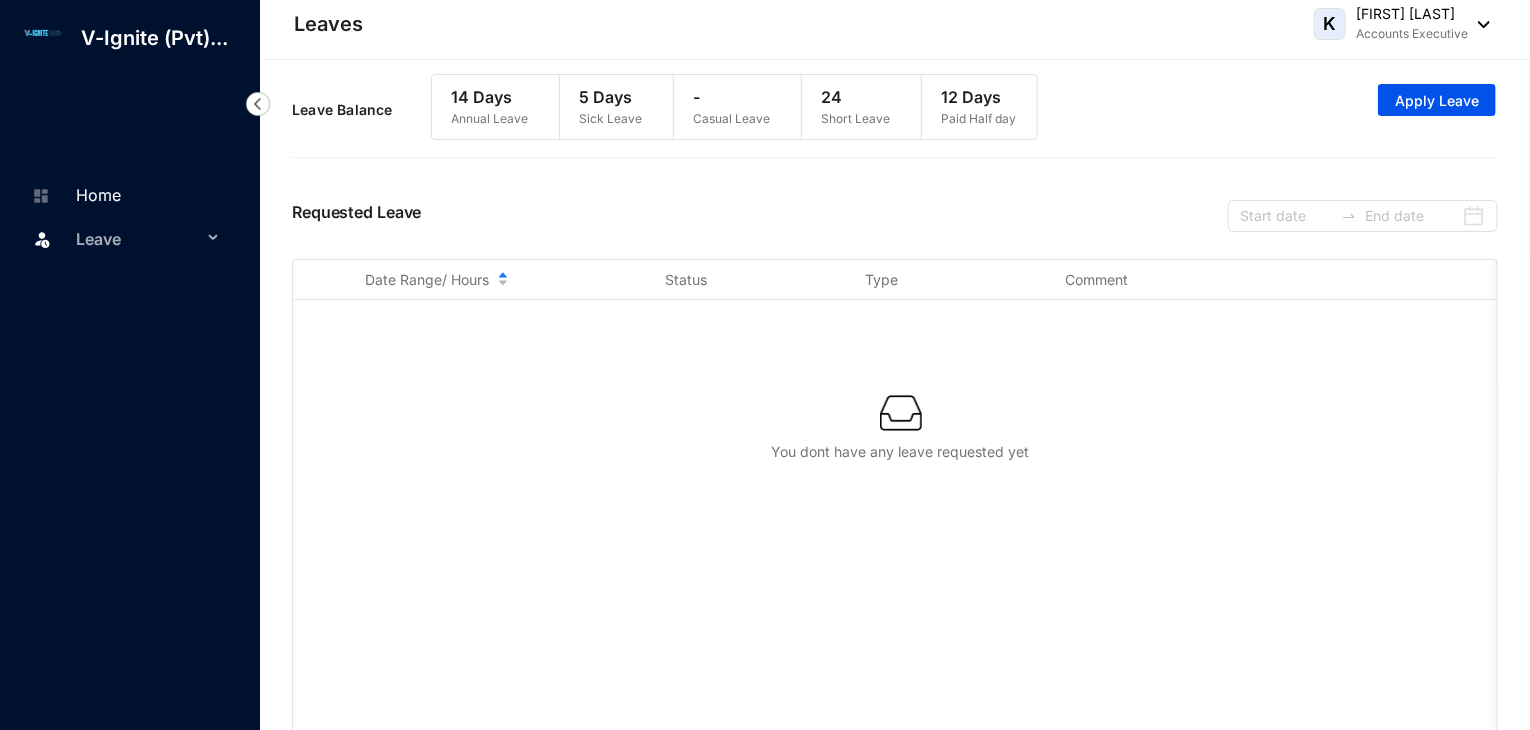 click on "Home" at bounding box center (73, 195) 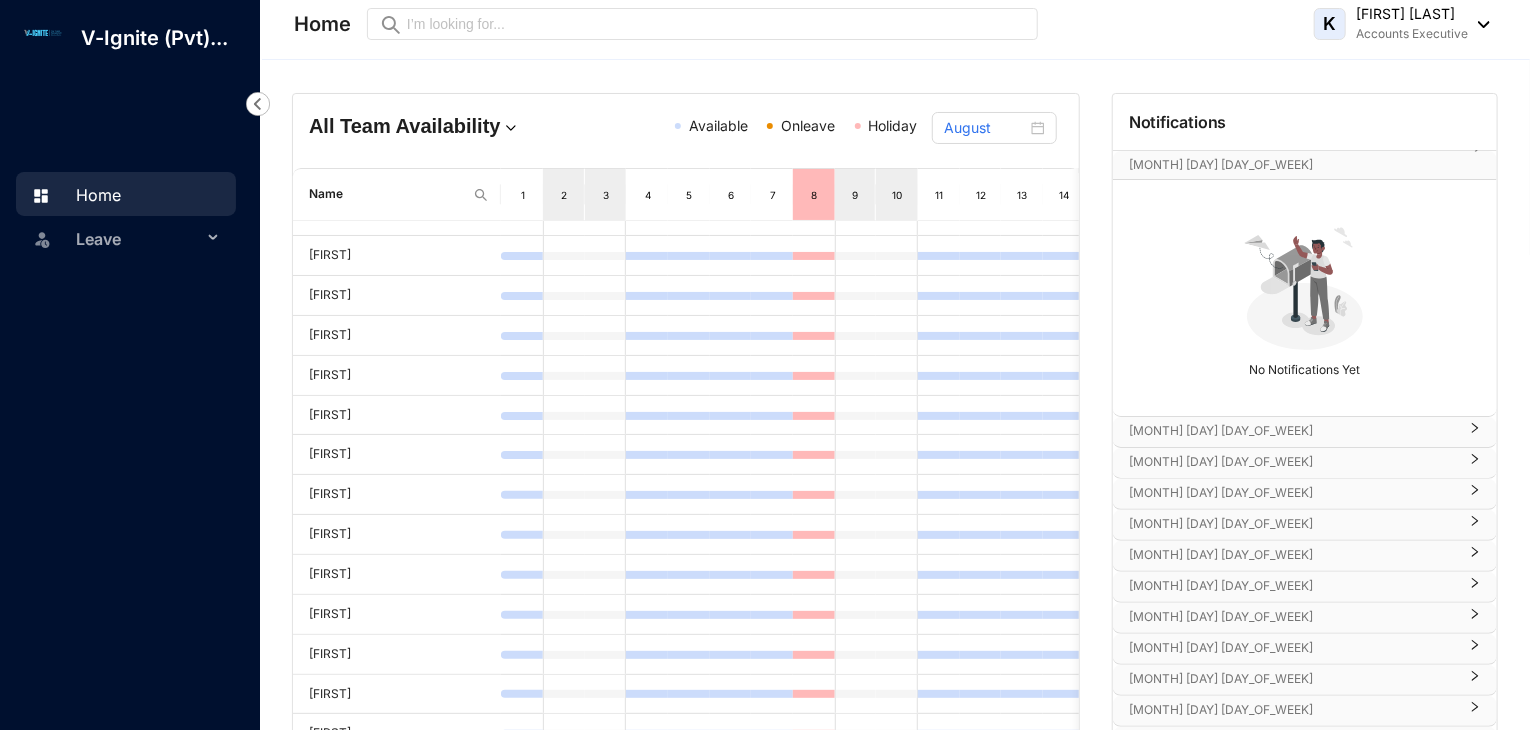 scroll, scrollTop: 158, scrollLeft: 0, axis: vertical 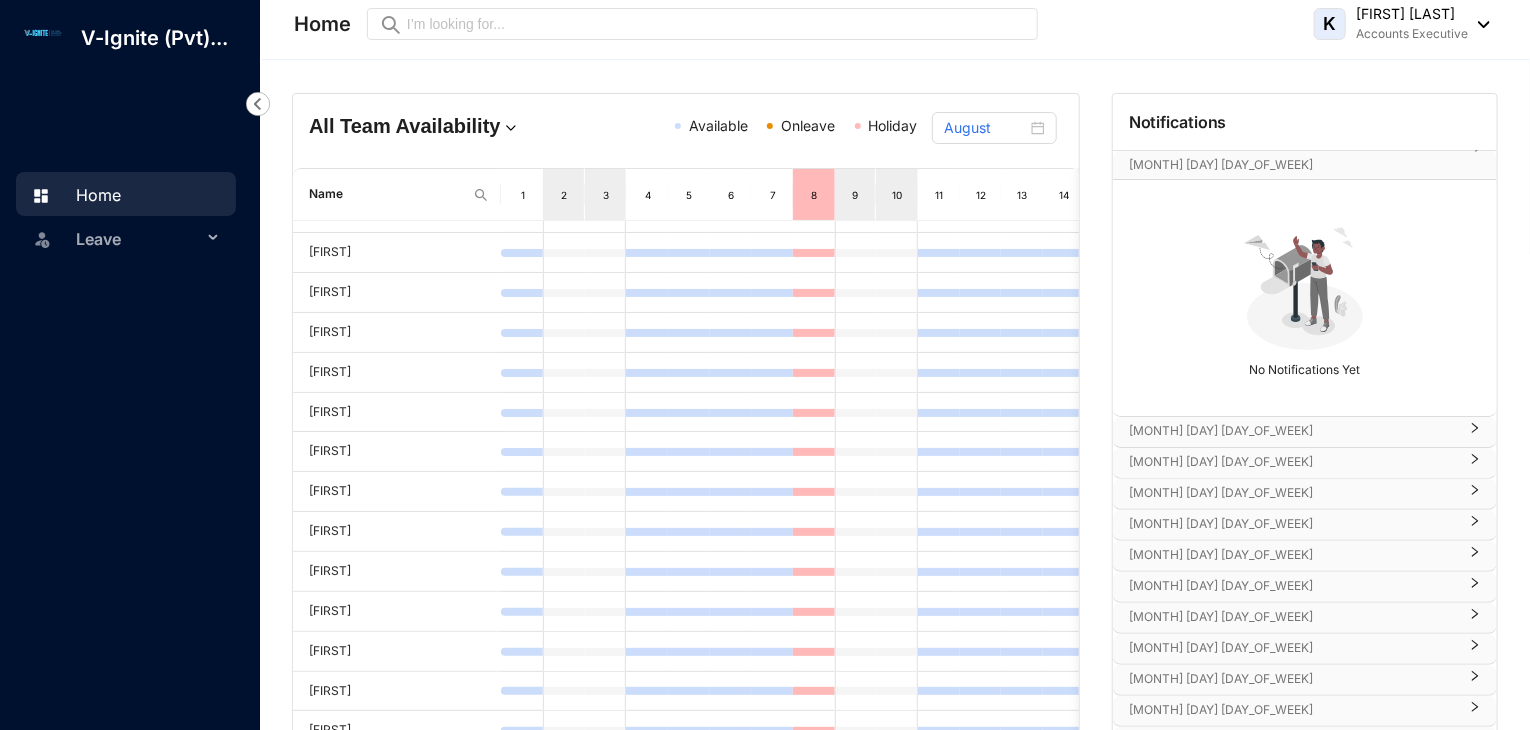 click on "1" at bounding box center (523, 195) 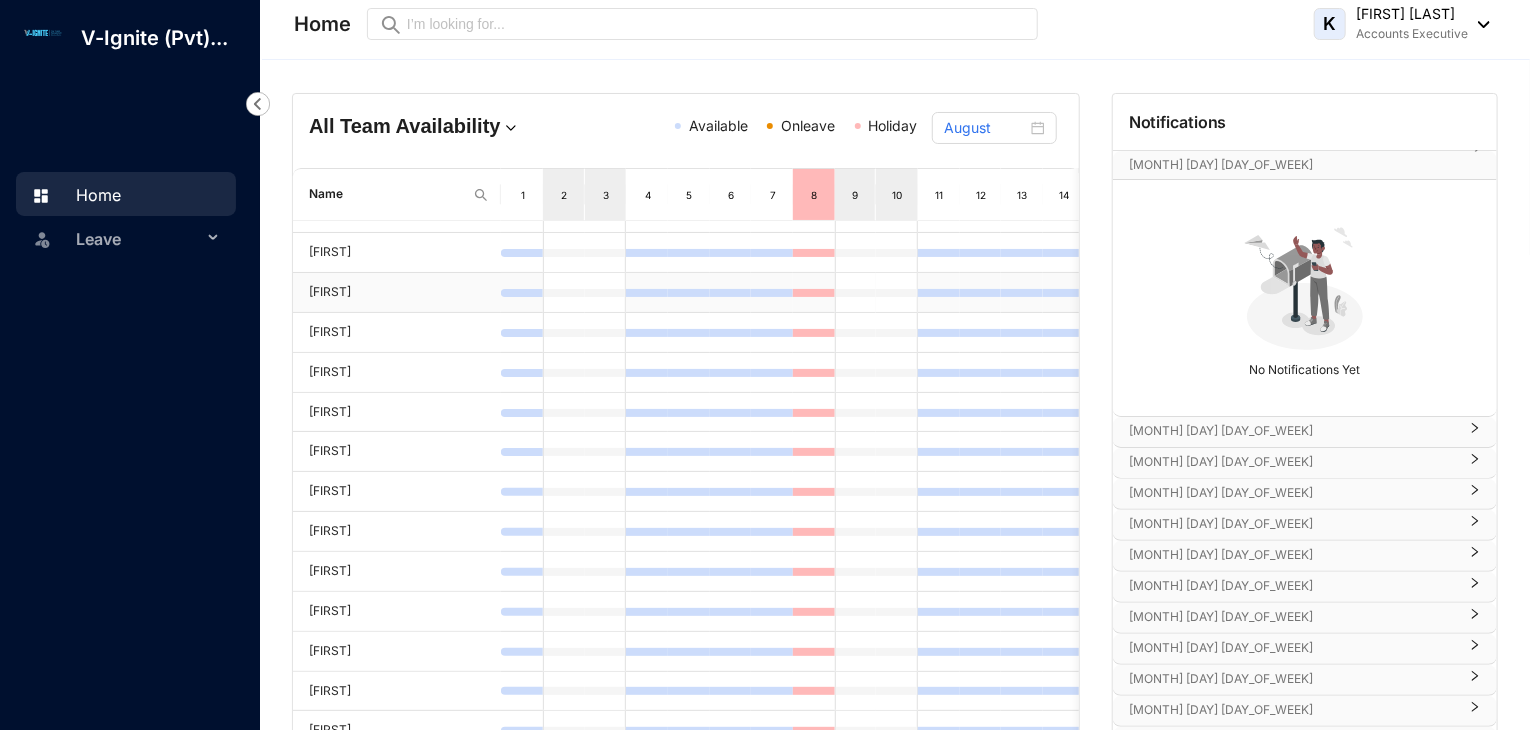 click at bounding box center (522, 293) 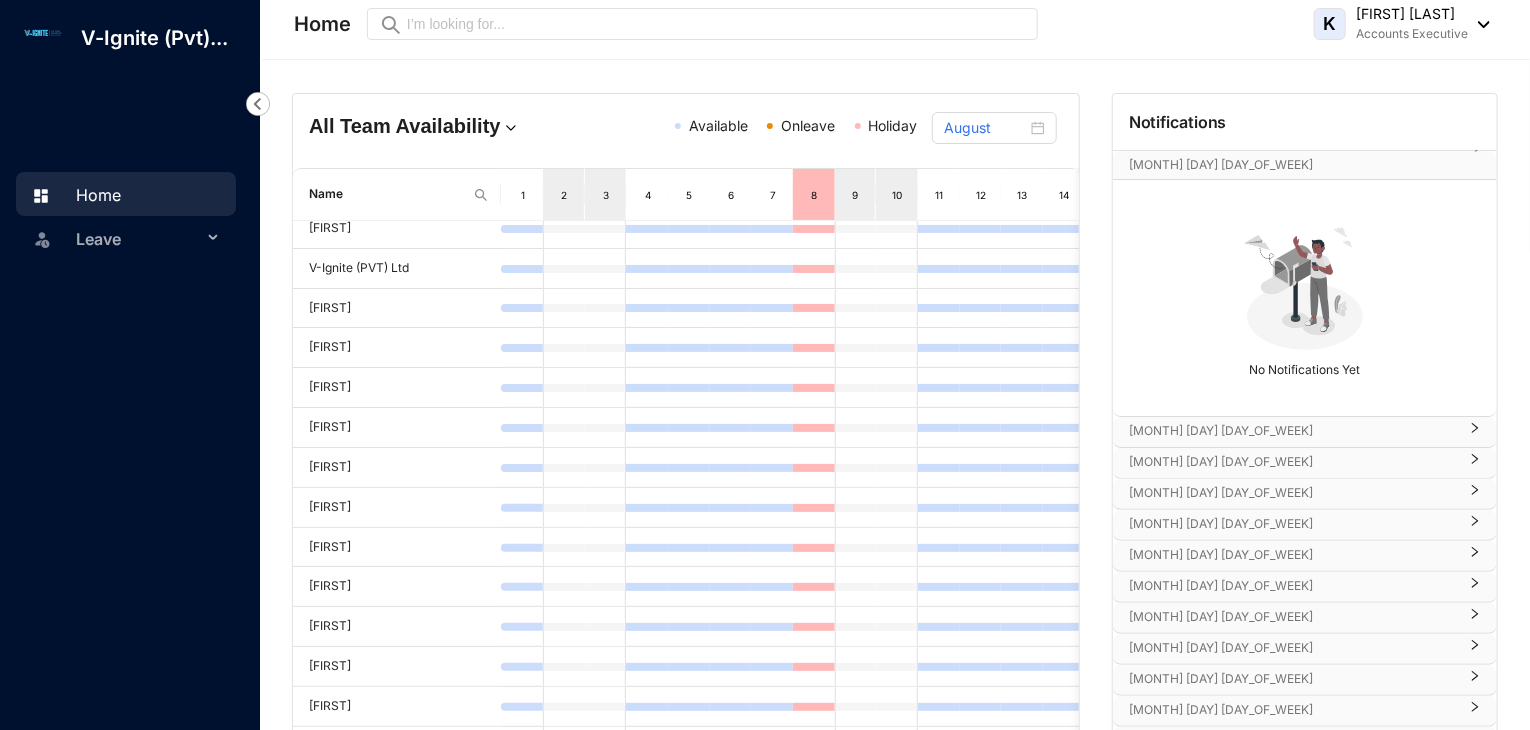 scroll, scrollTop: 0, scrollLeft: 0, axis: both 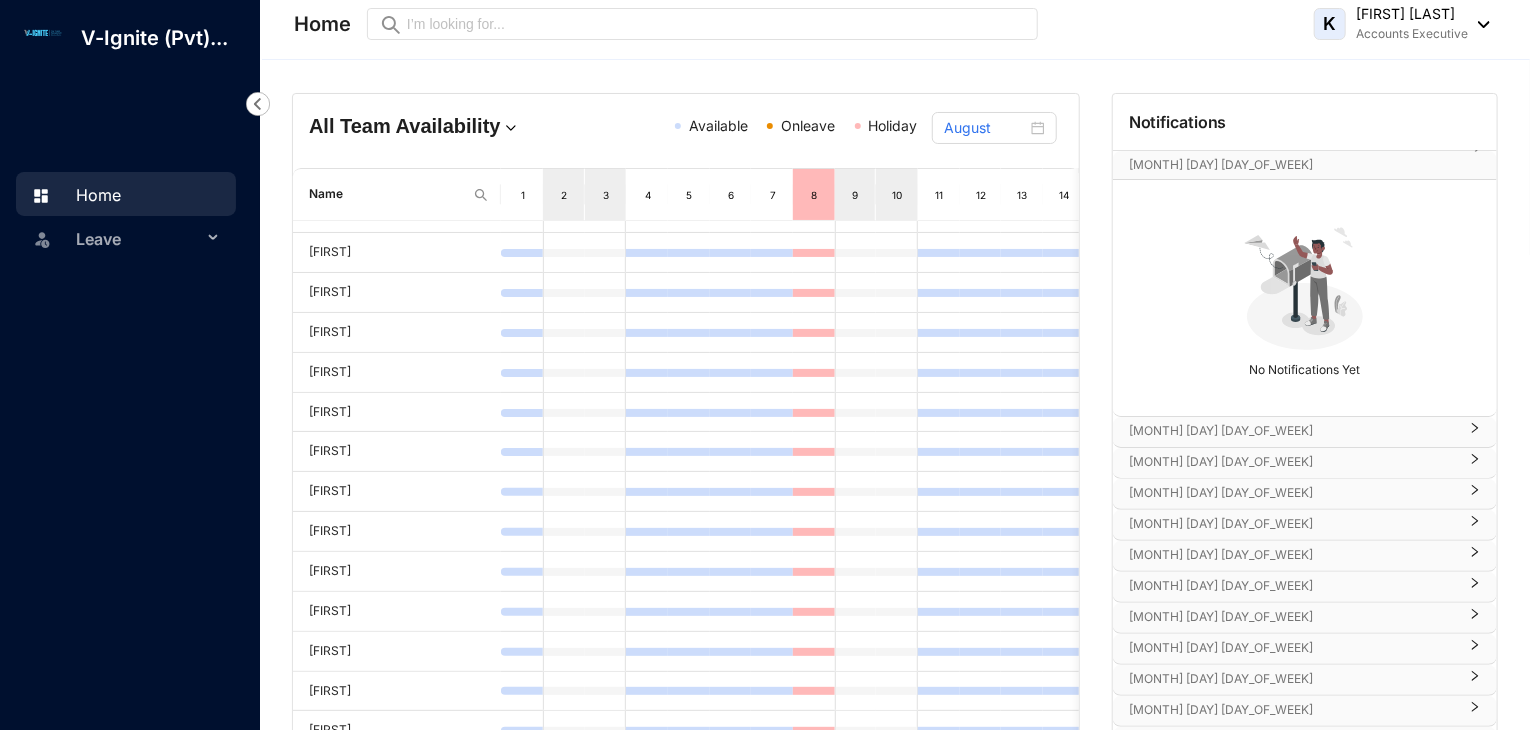 click at bounding box center (1479, 24) 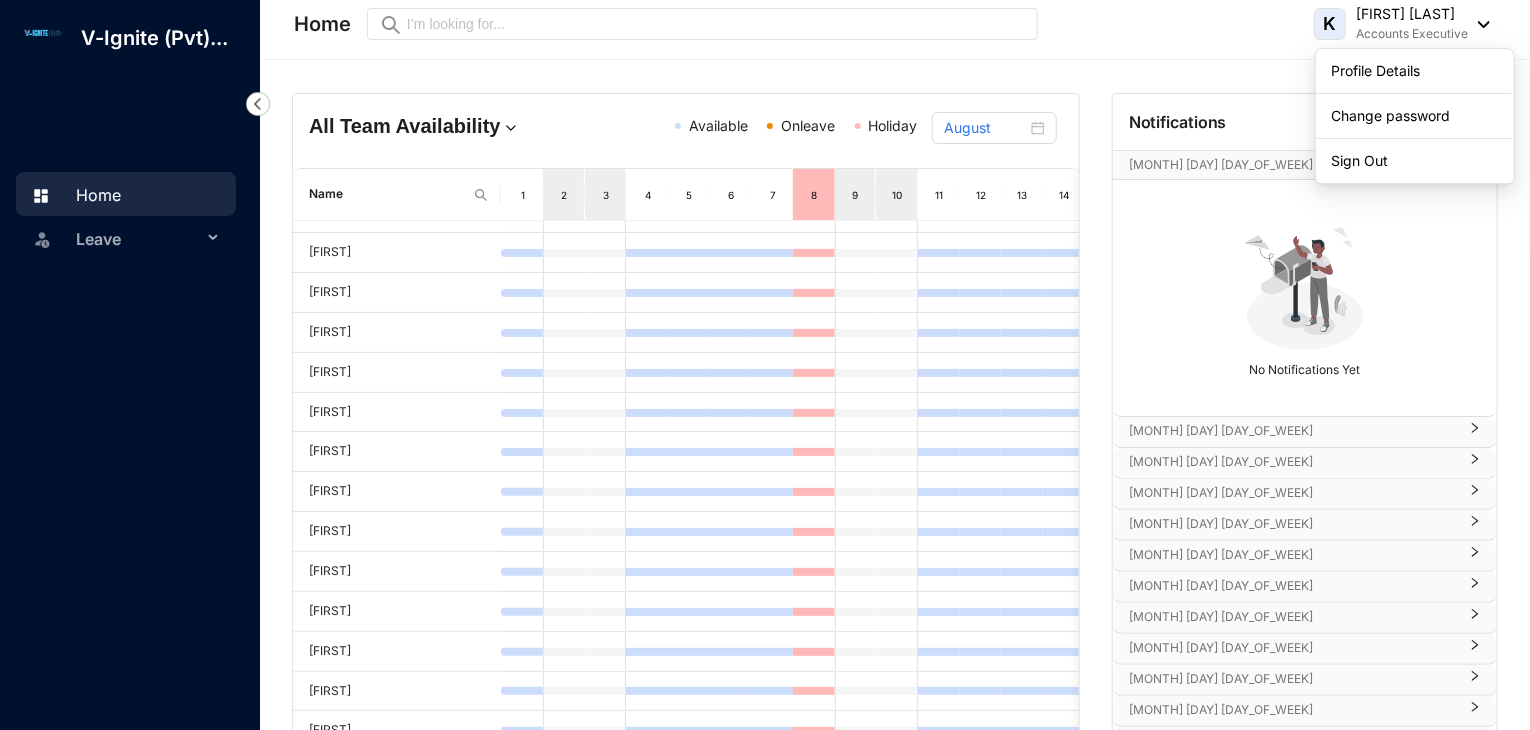 click on "Home Preview K [FIRST] [LAST] [TITLE]" at bounding box center (896, 30) 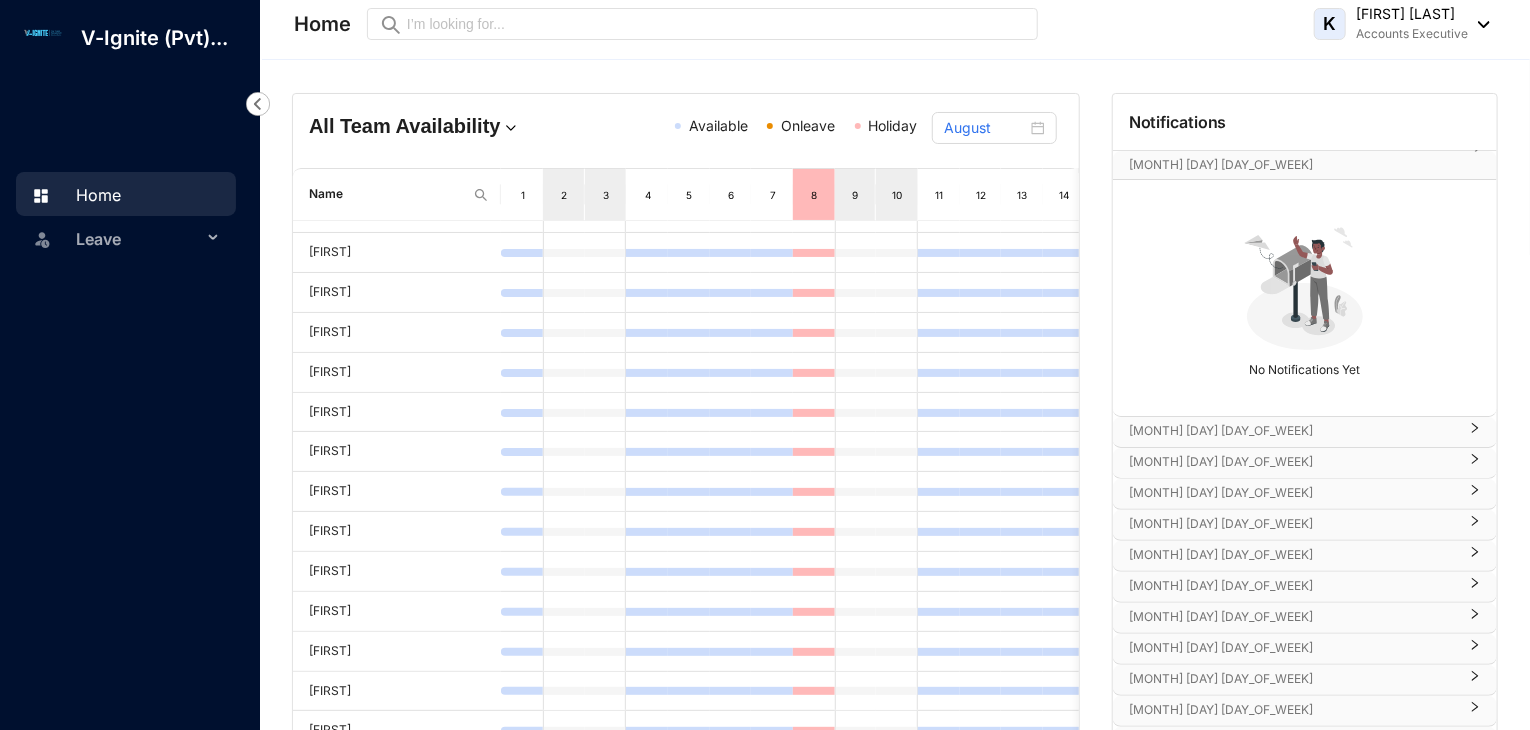 click at bounding box center (258, 104) 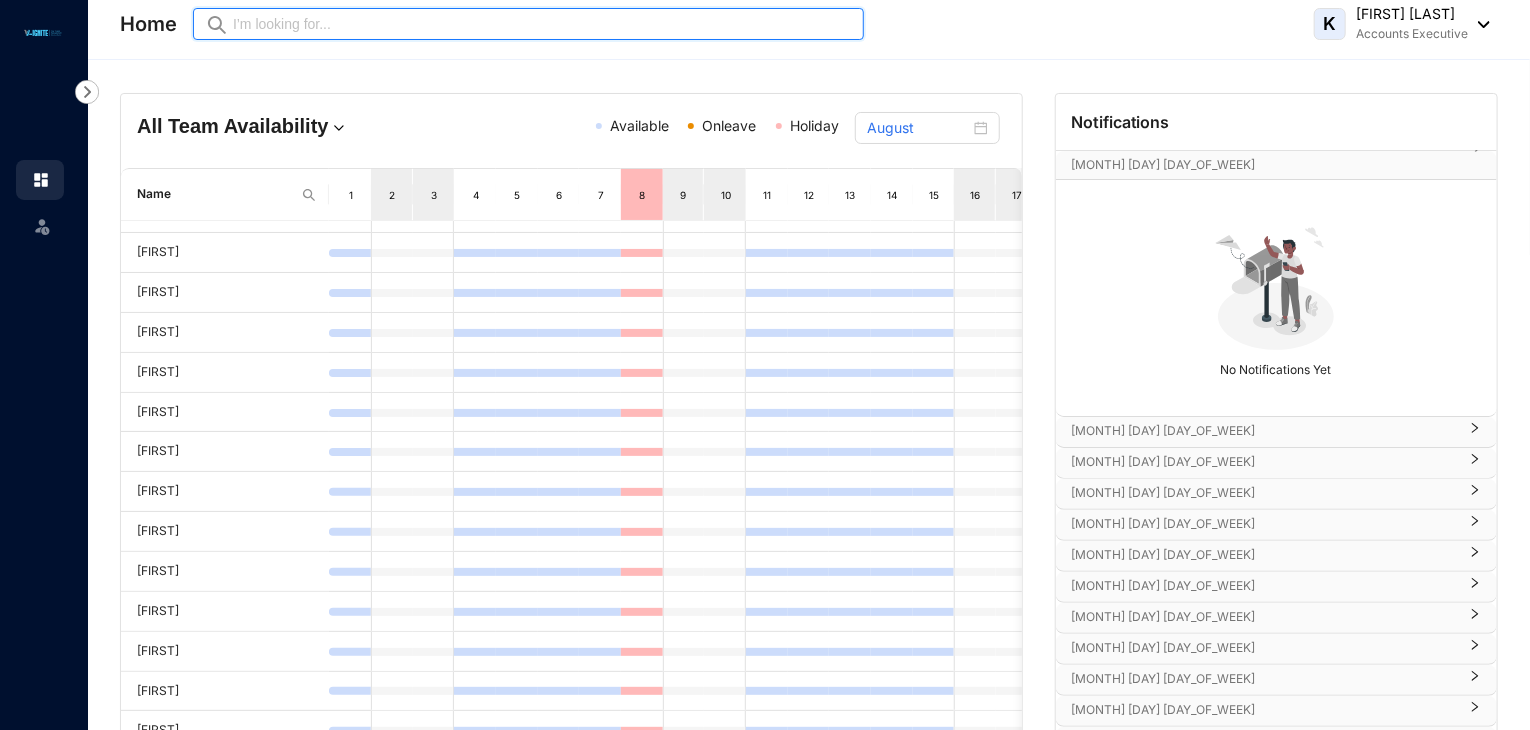 click at bounding box center (542, 24) 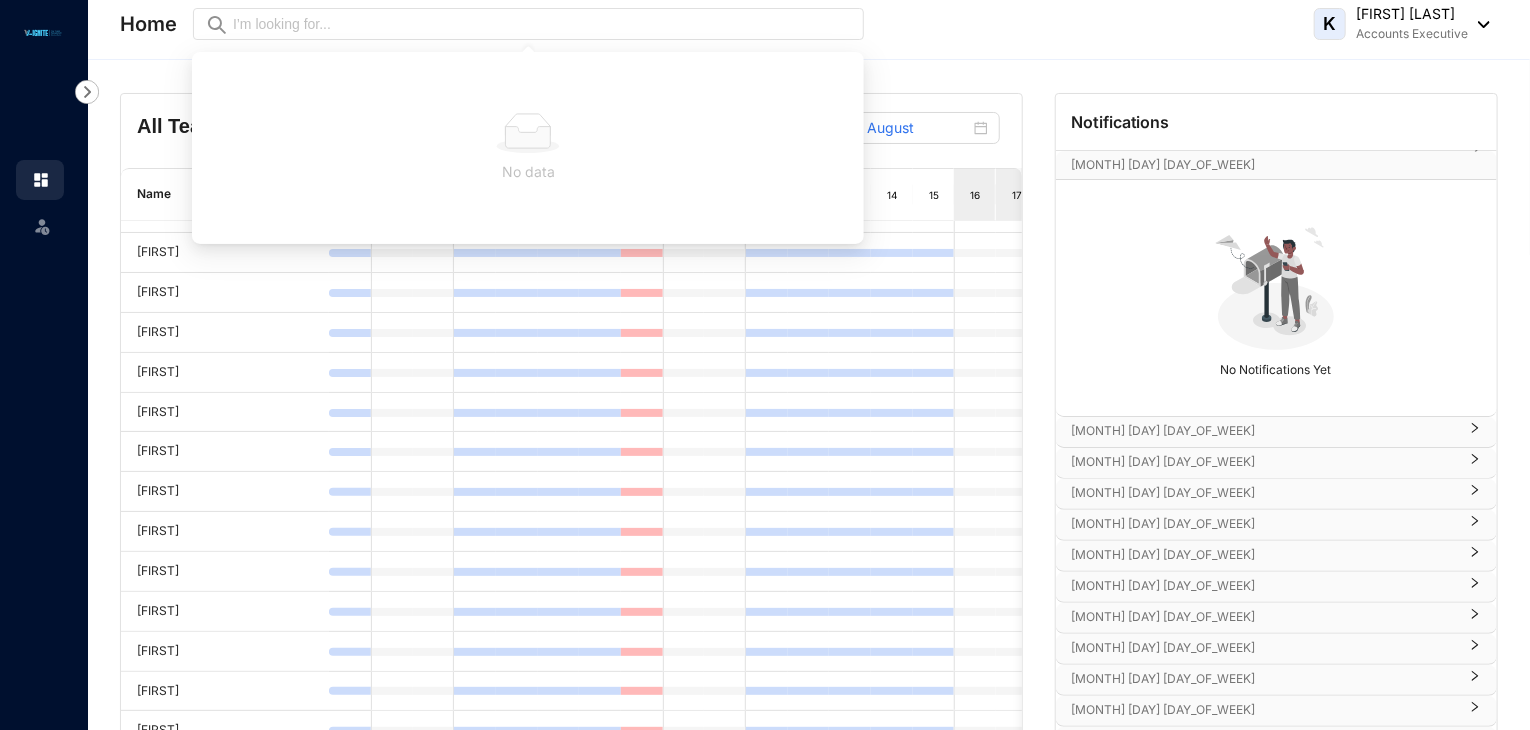 click on "Home Preview K [FIRST] [LAST] [TITLE]" at bounding box center [809, 30] 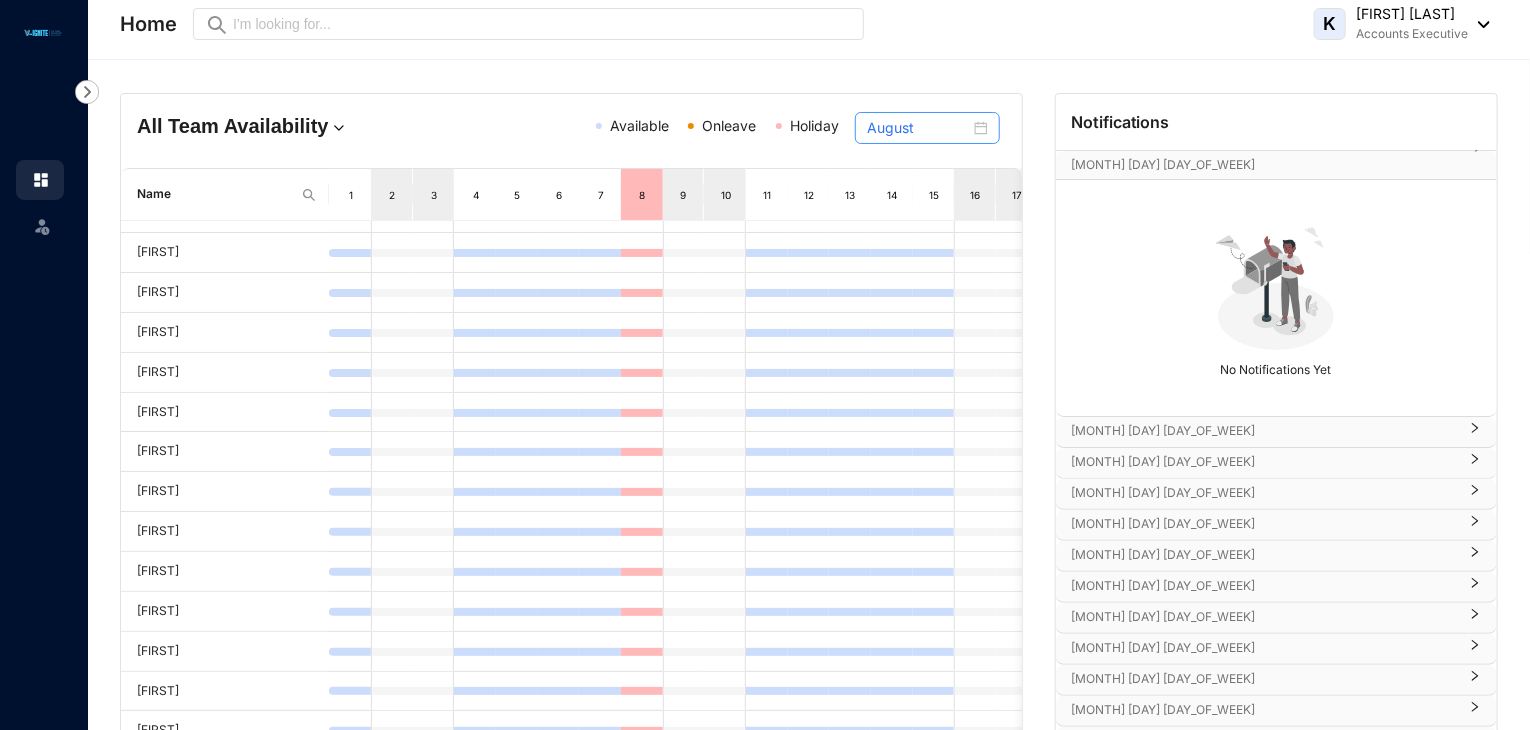 click on "August" at bounding box center (927, 128) 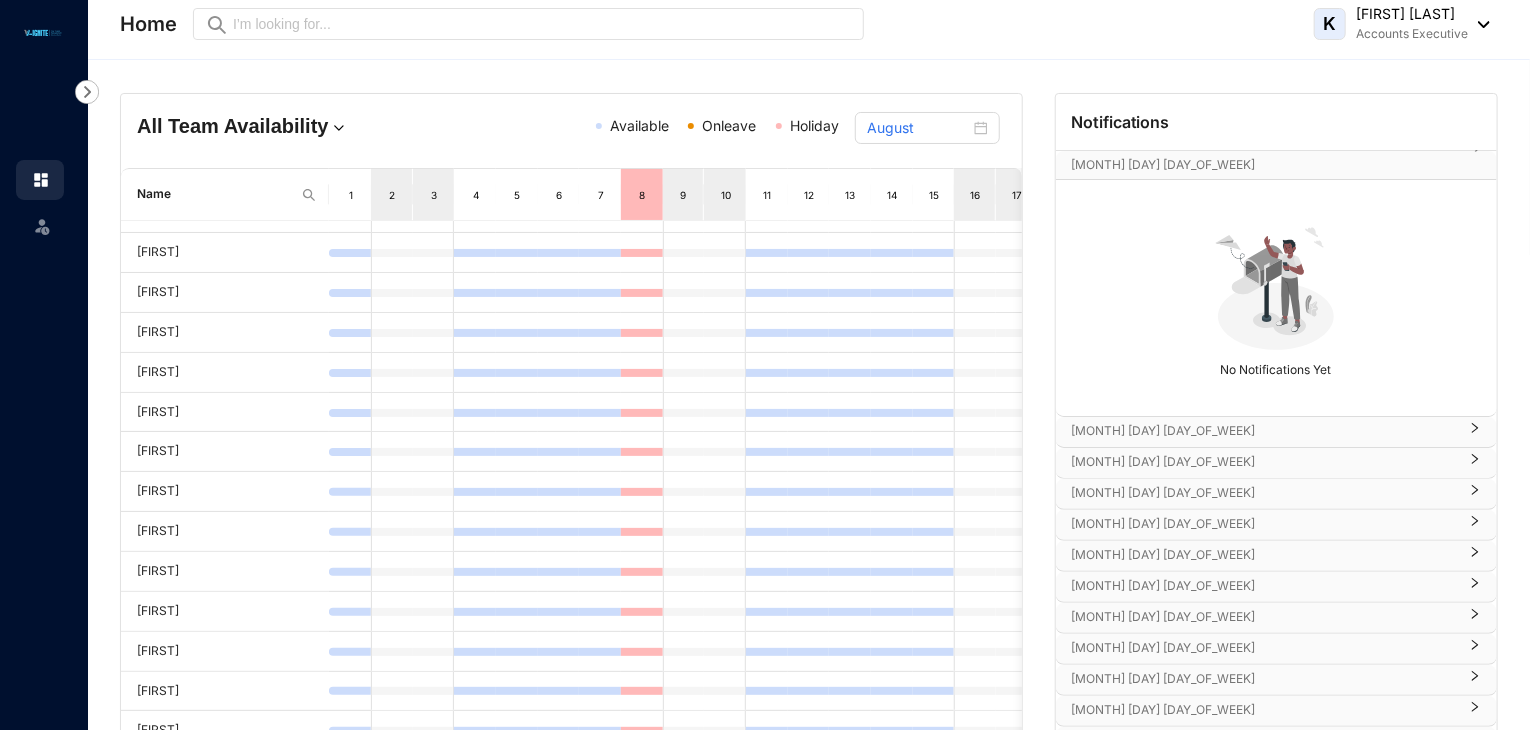click on "Onleave" at bounding box center [729, 125] 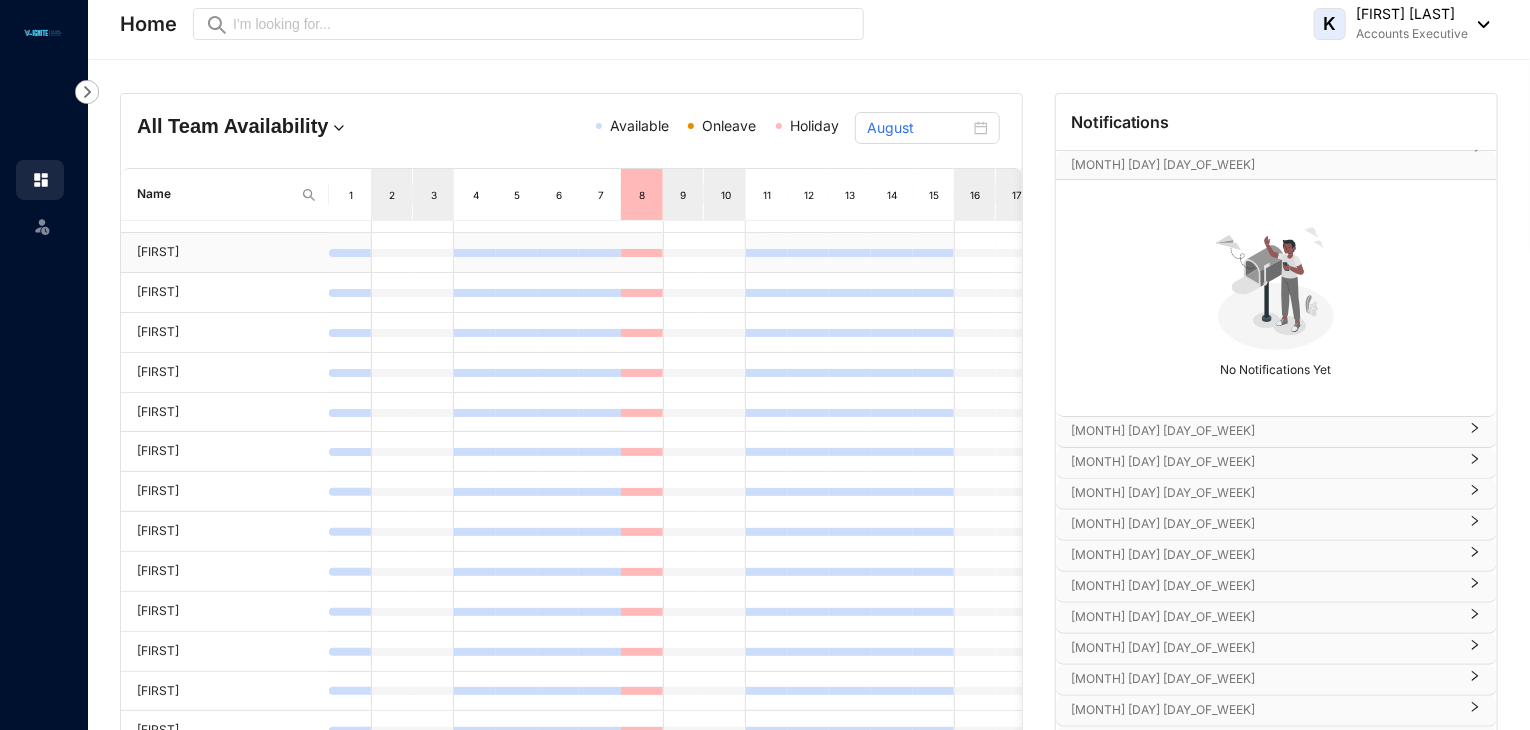 click at bounding box center (684, 252) 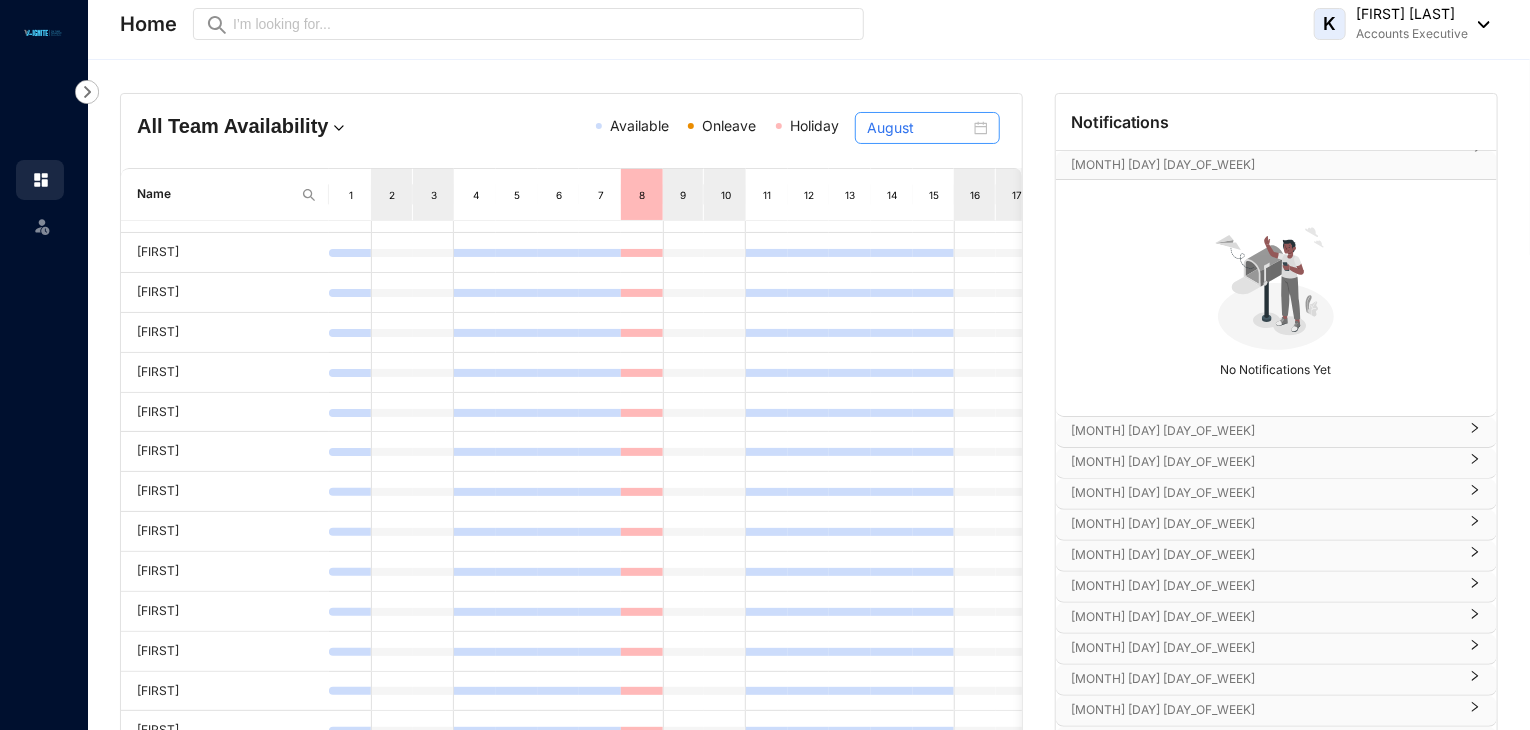 click on "August" at bounding box center (927, 128) 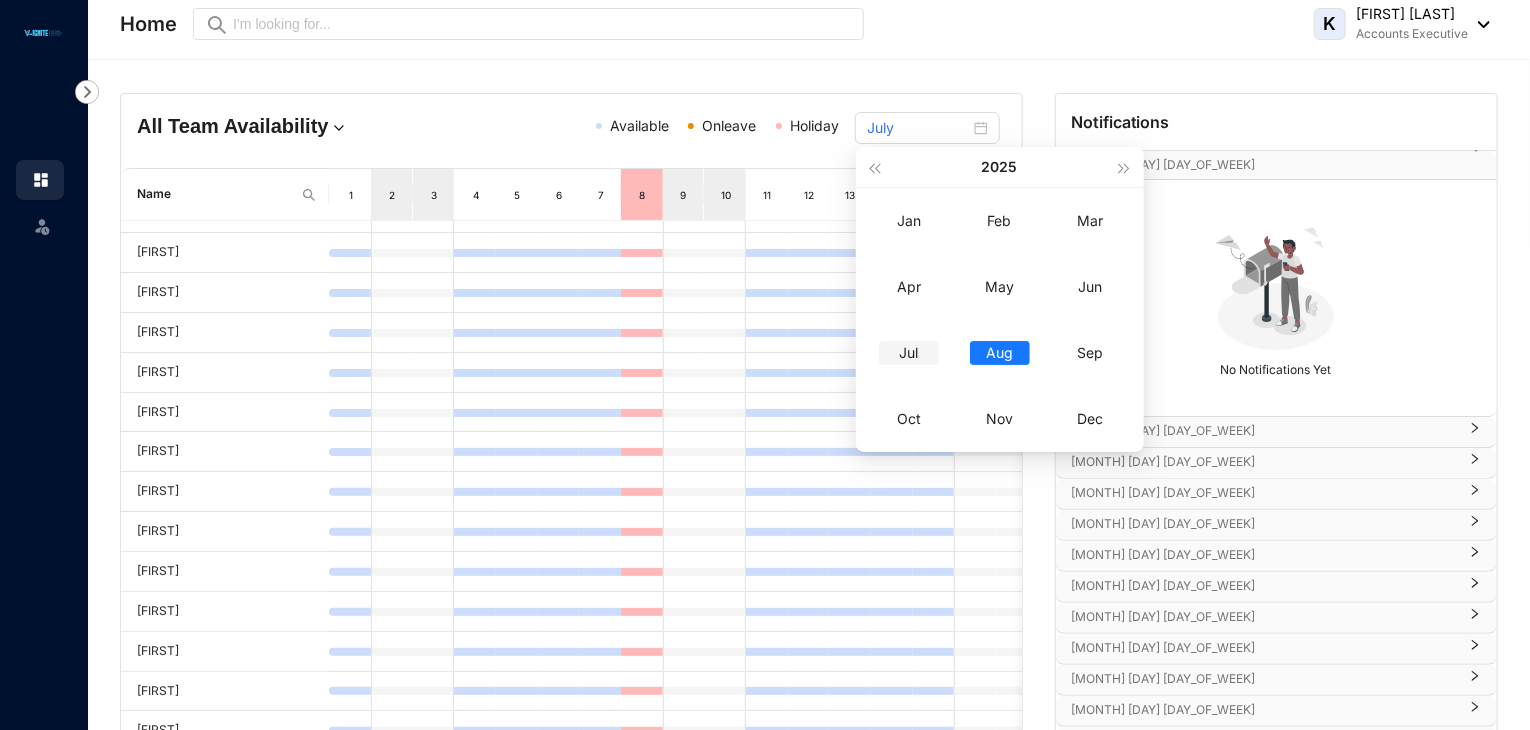 click on "Jul" at bounding box center [909, 353] 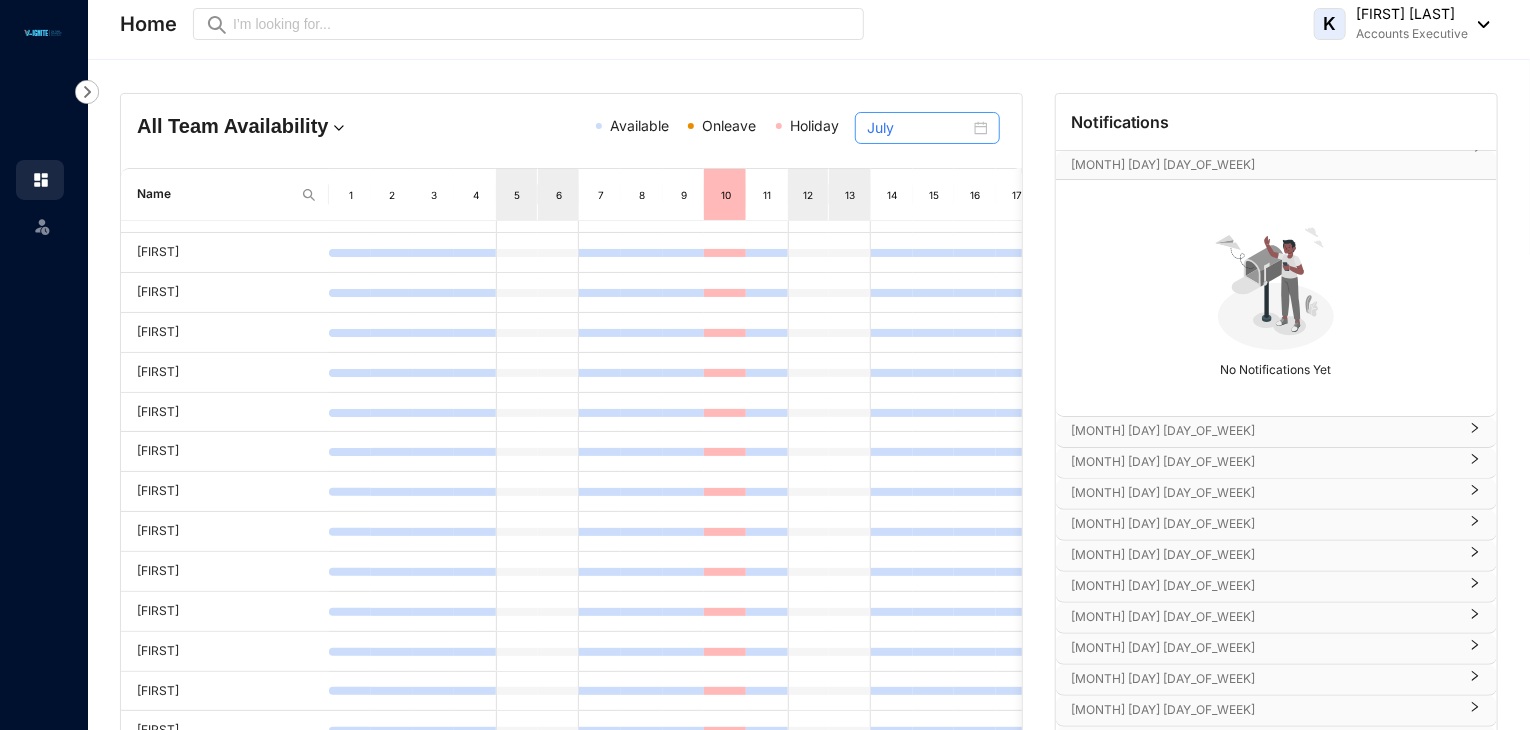 click on "July" at bounding box center (927, 128) 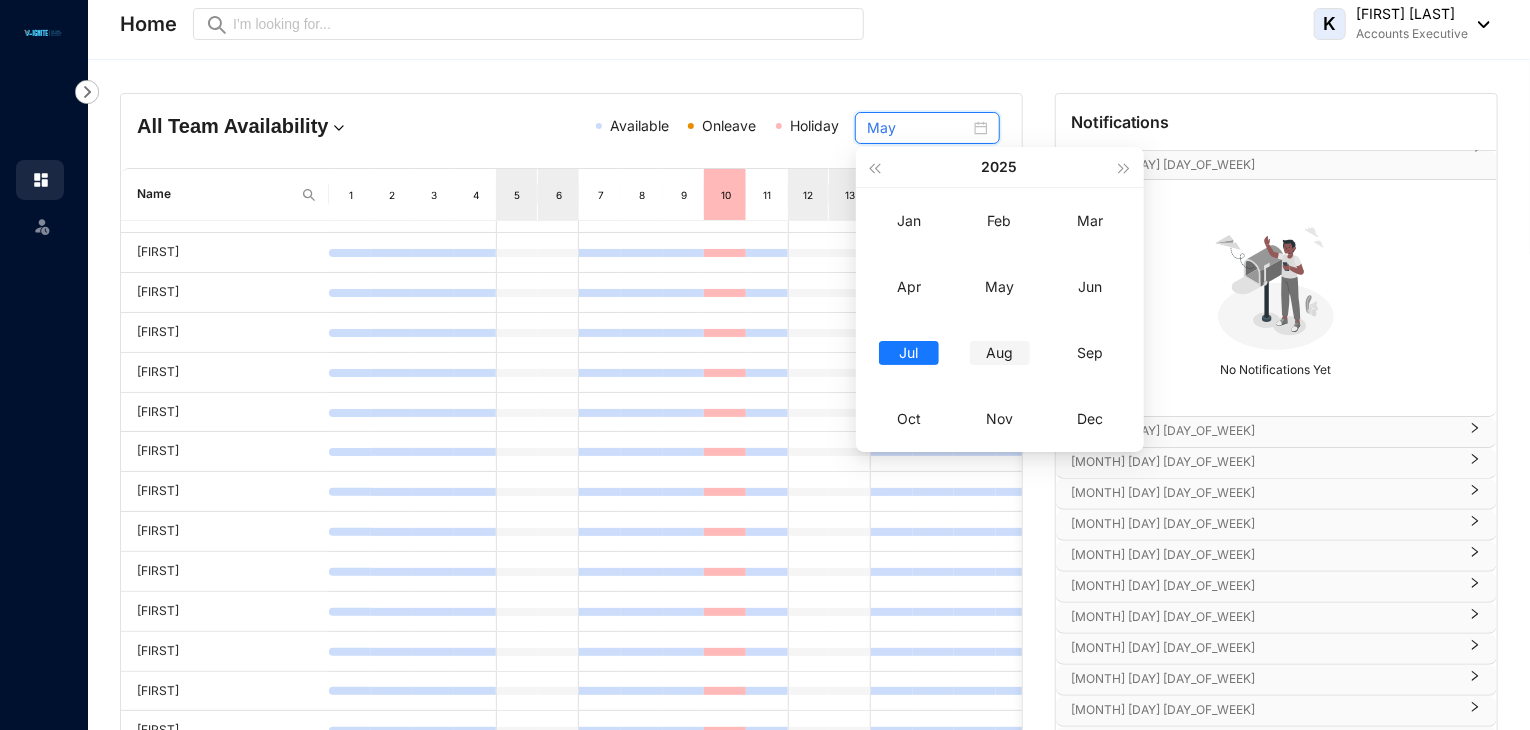 type on "August" 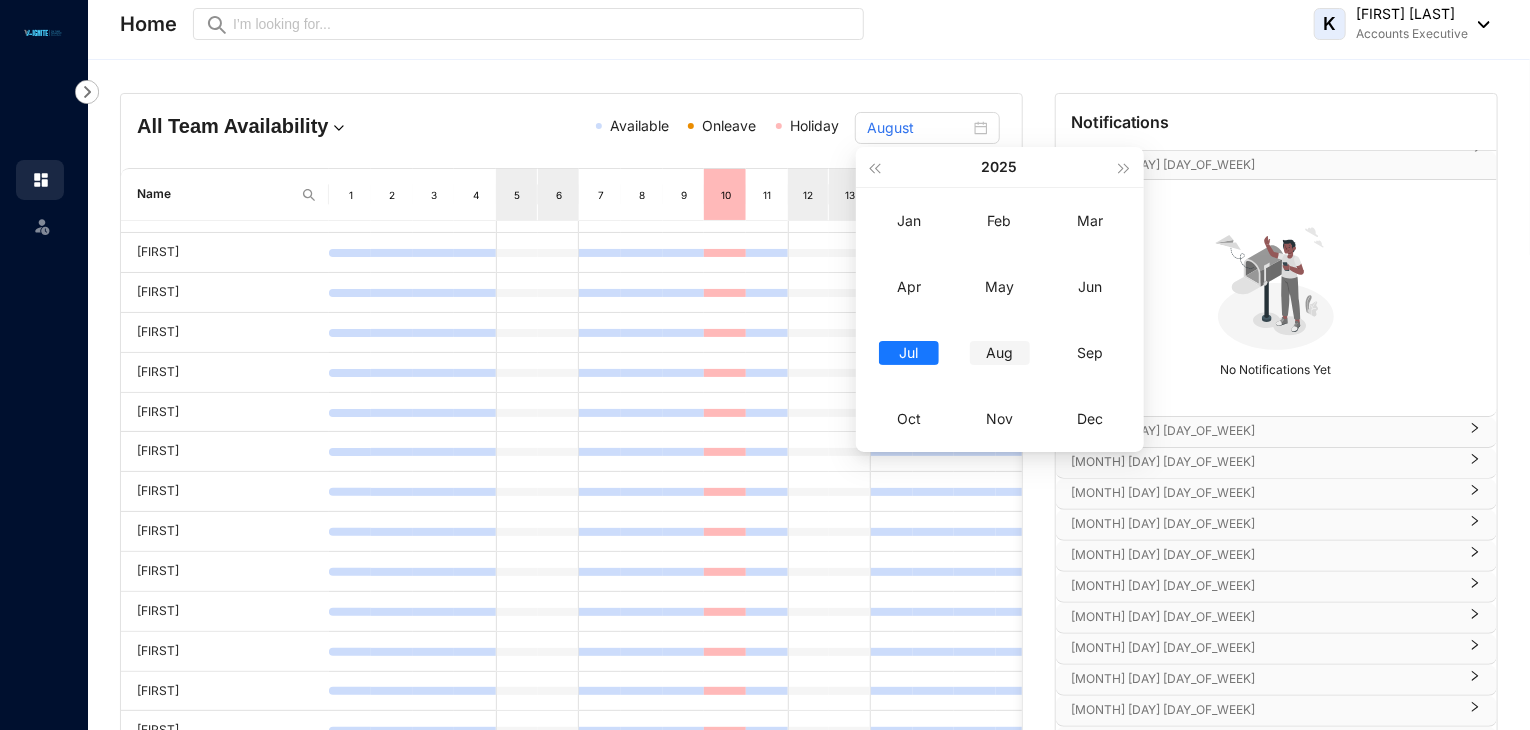 click on "Aug" at bounding box center [1000, 353] 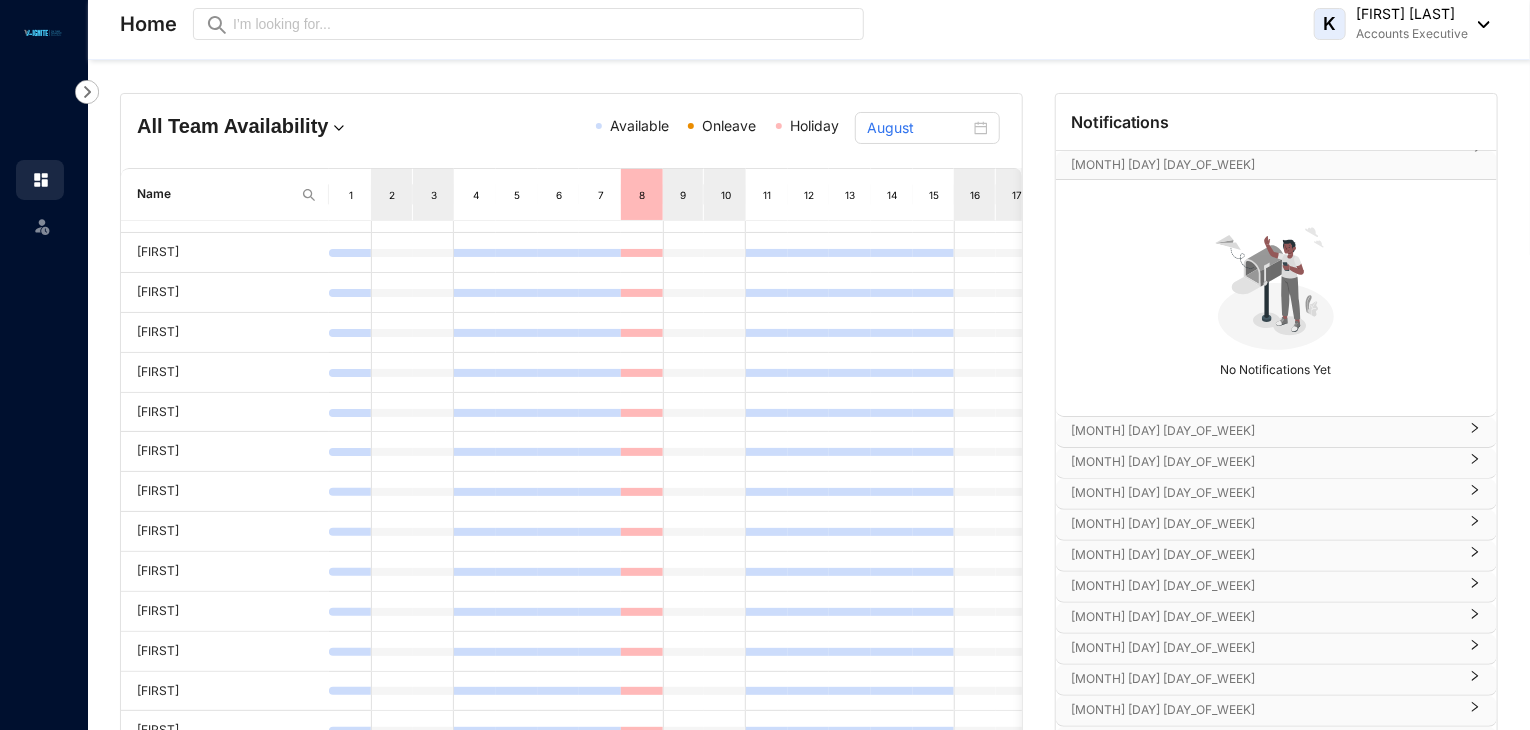 scroll, scrollTop: 255, scrollLeft: 0, axis: vertical 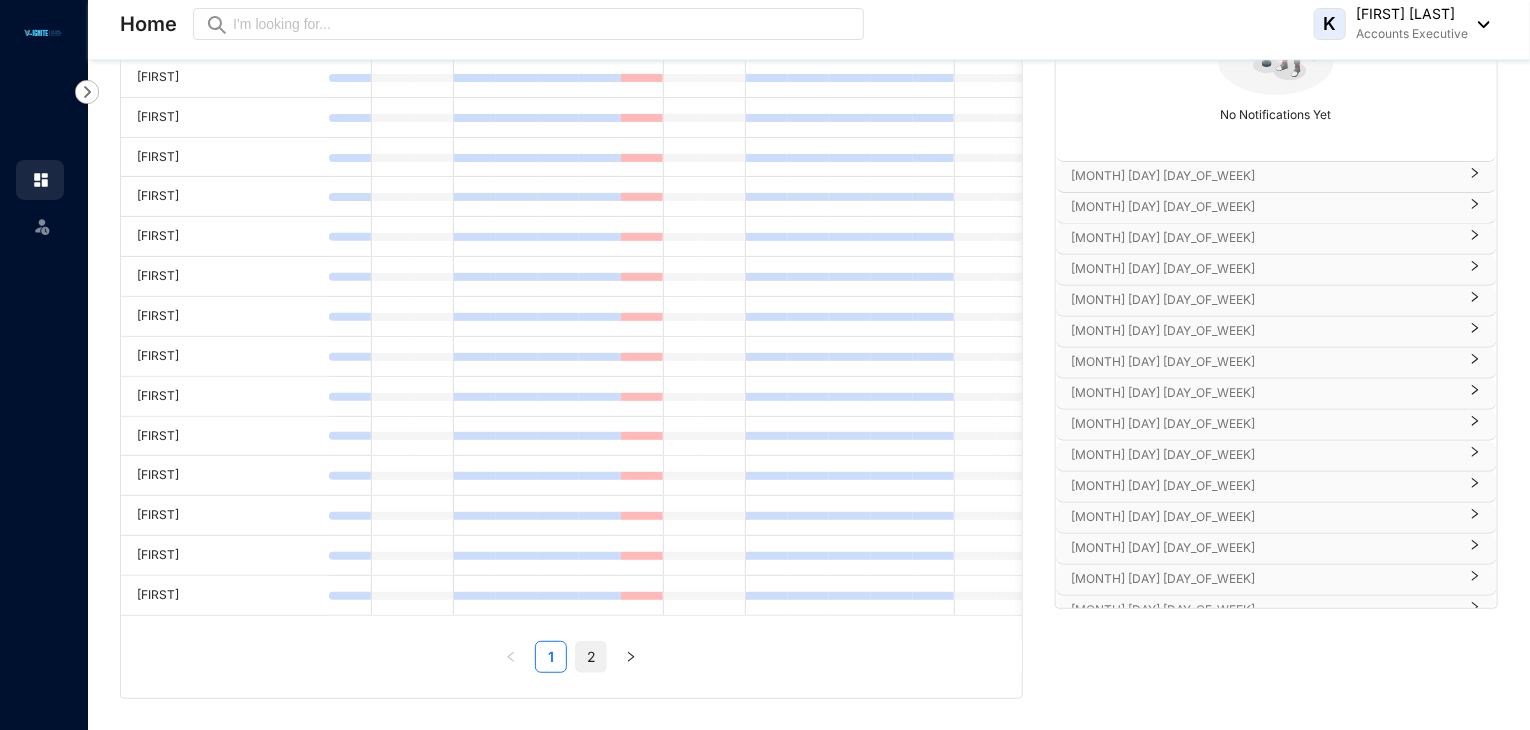 click on "2" at bounding box center [591, 657] 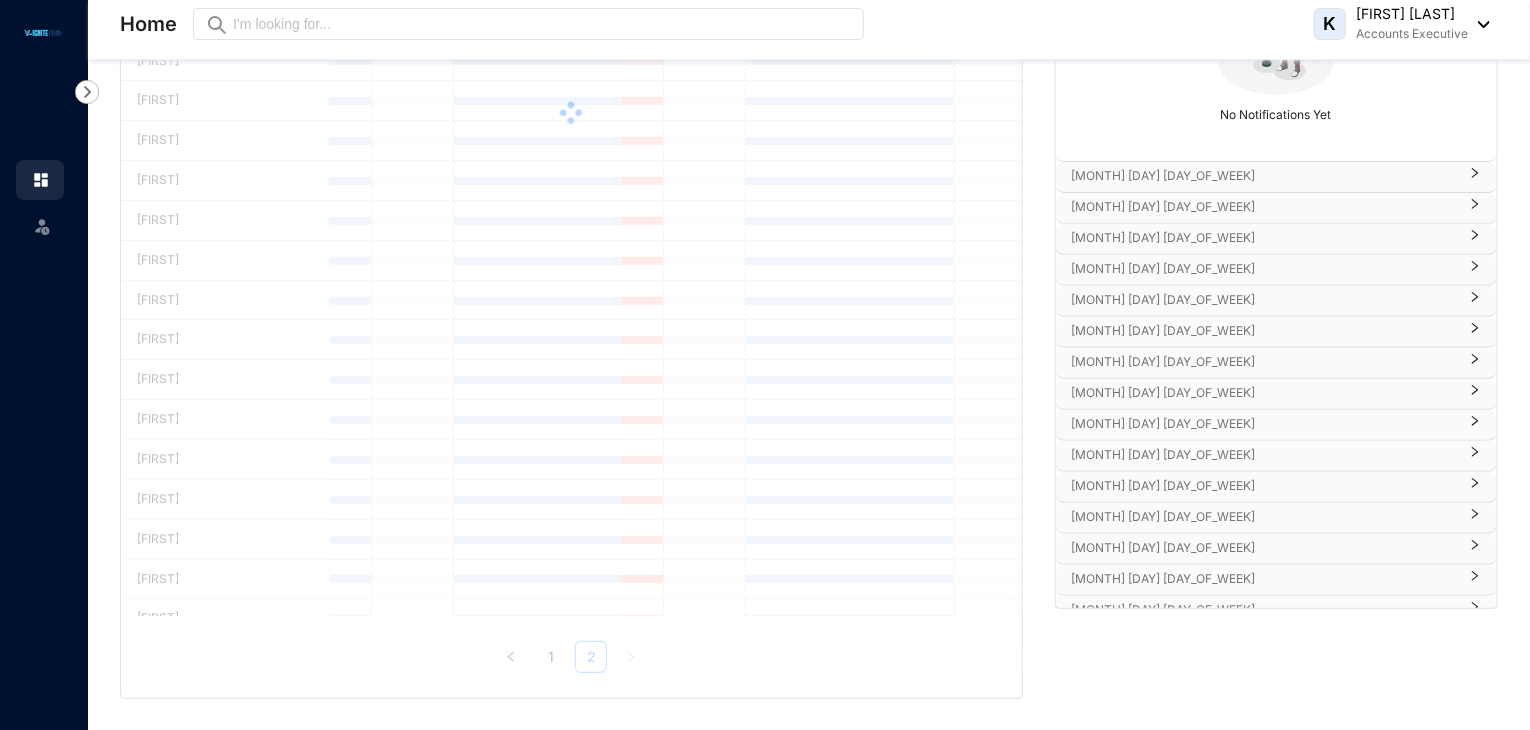 scroll, scrollTop: 0, scrollLeft: 0, axis: both 